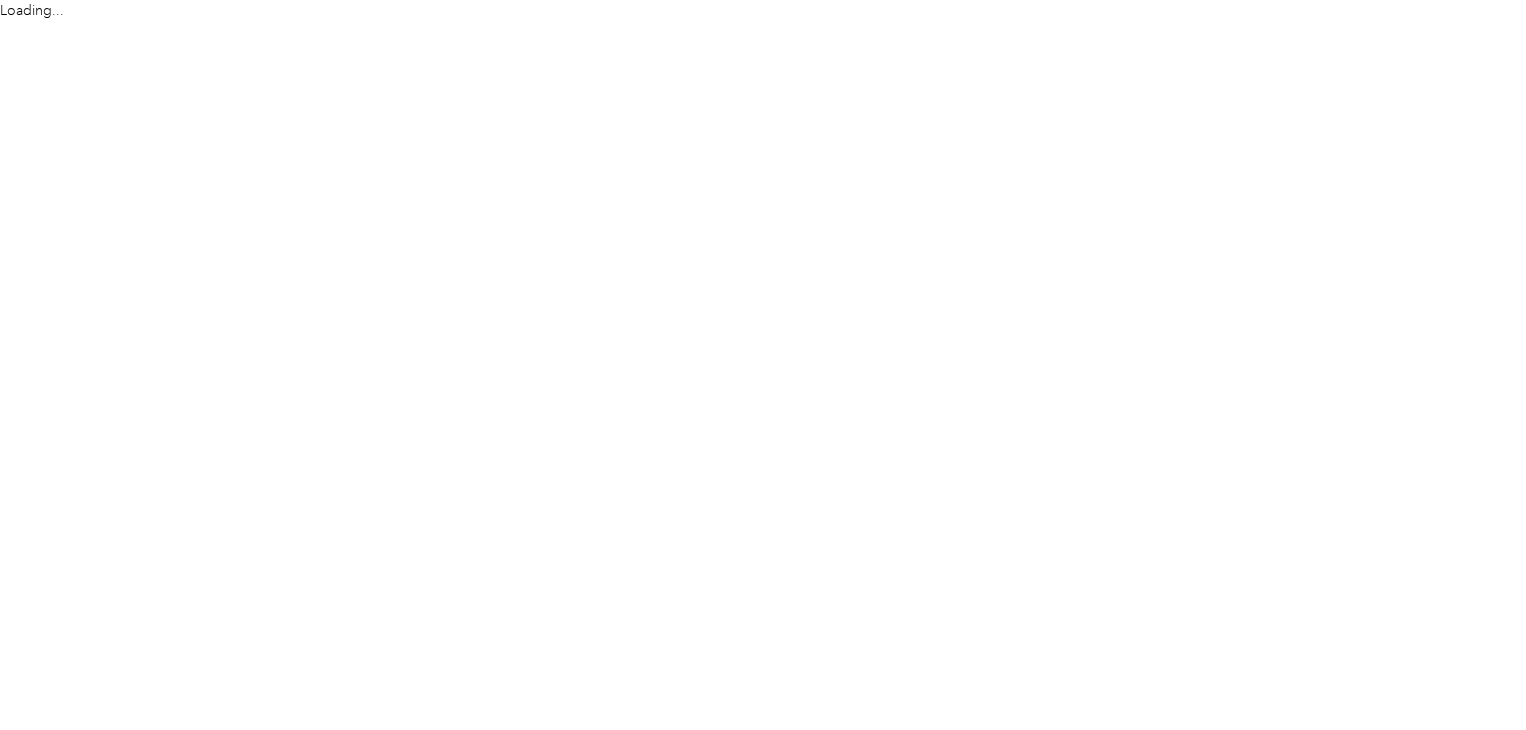 scroll, scrollTop: 0, scrollLeft: 0, axis: both 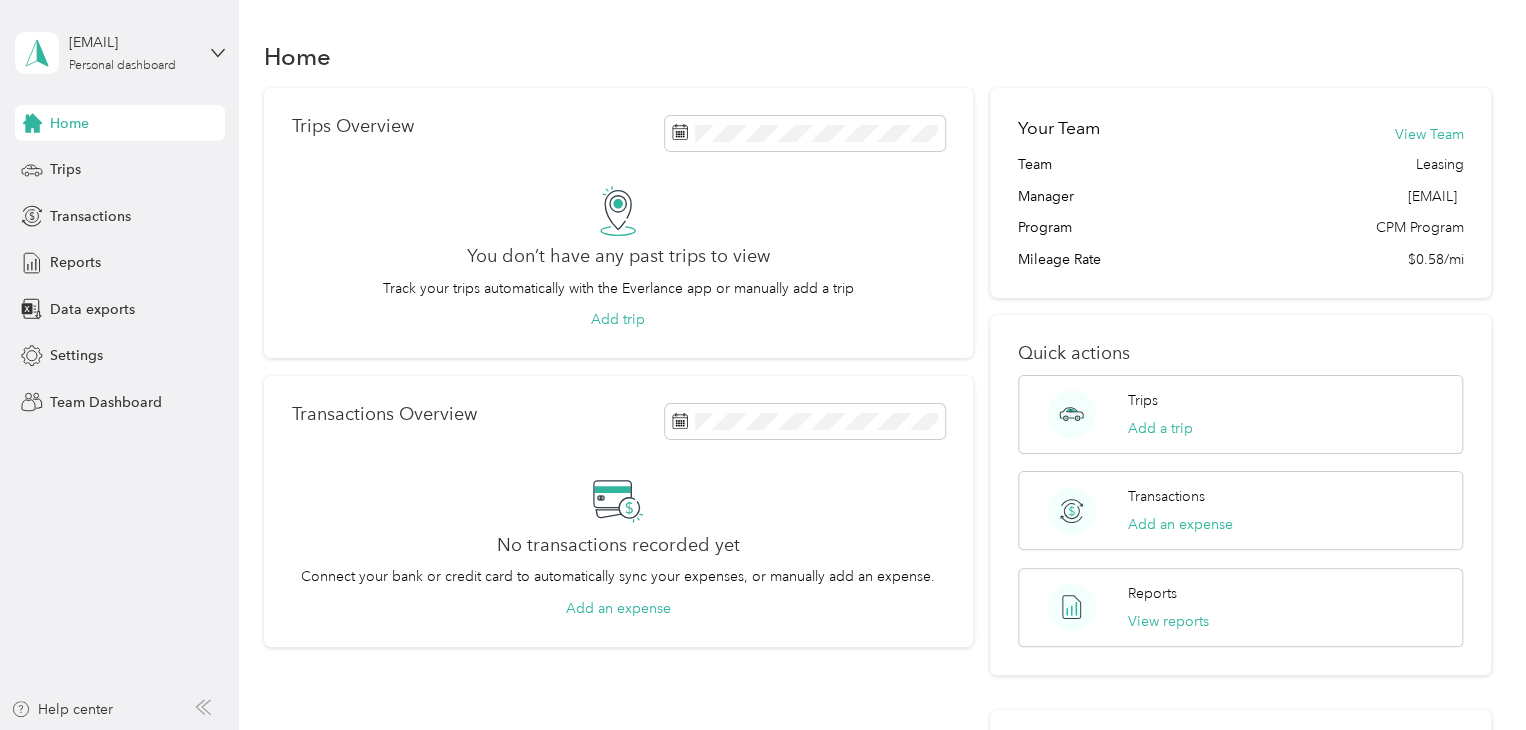 click on "View Team" at bounding box center [1428, 134] 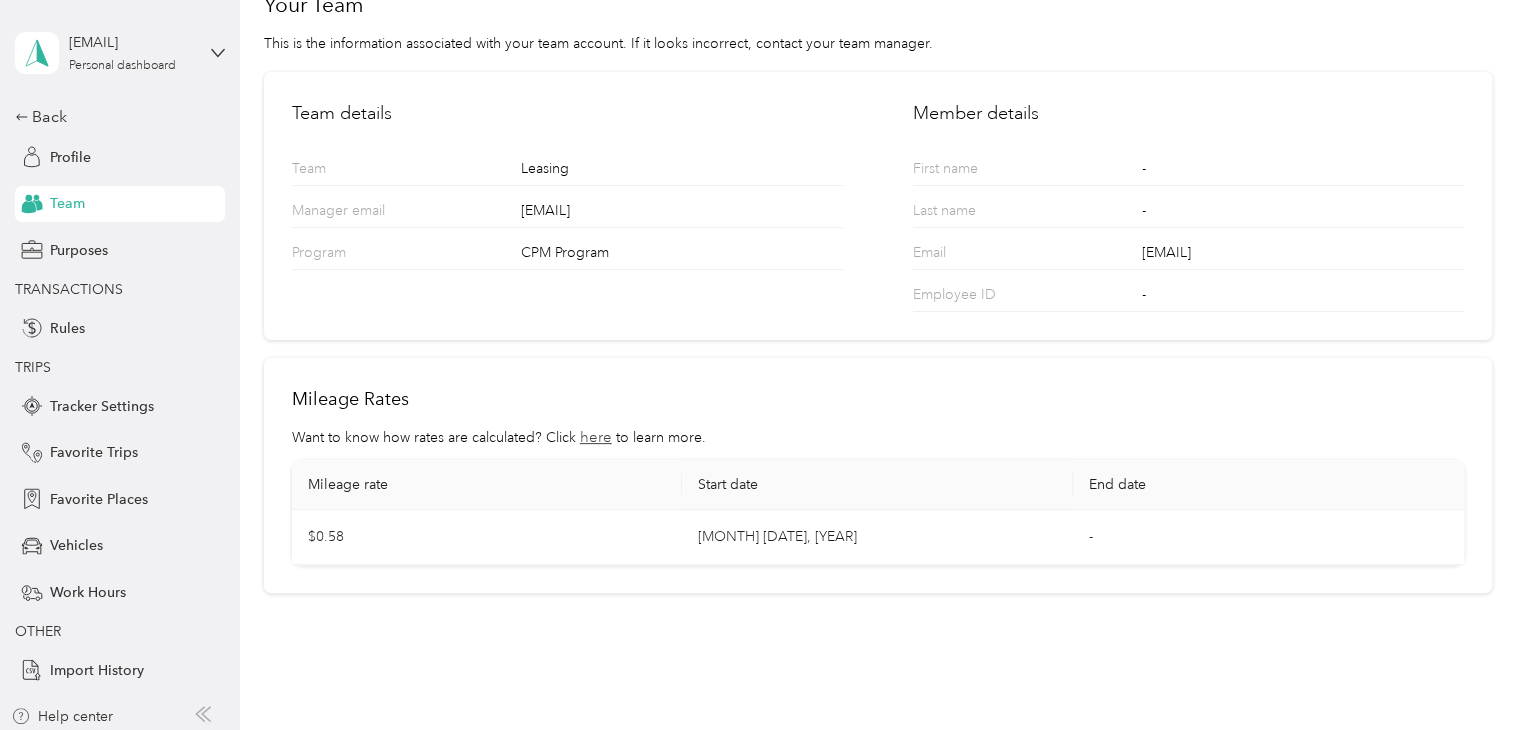 scroll, scrollTop: 74, scrollLeft: 0, axis: vertical 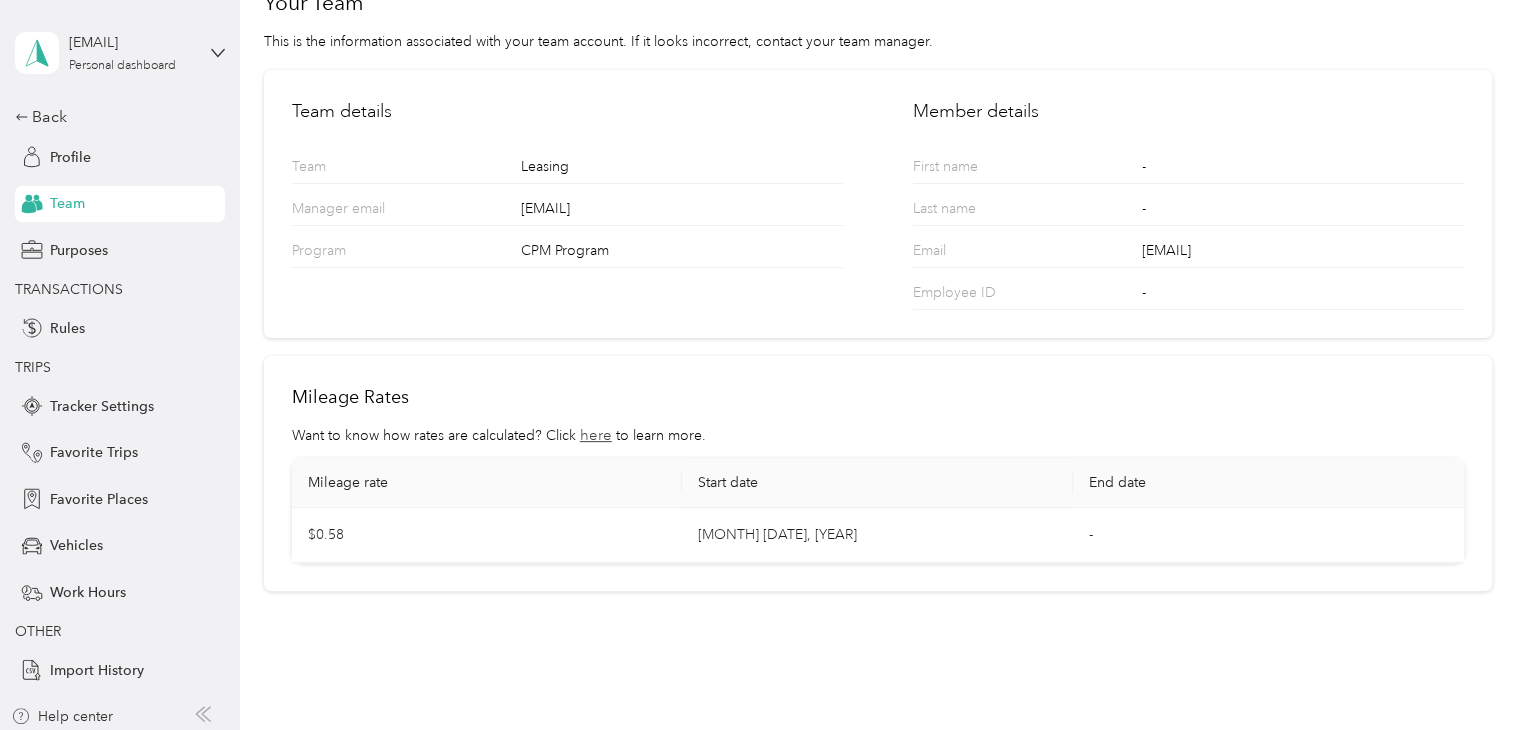 click on "Back" at bounding box center (115, 117) 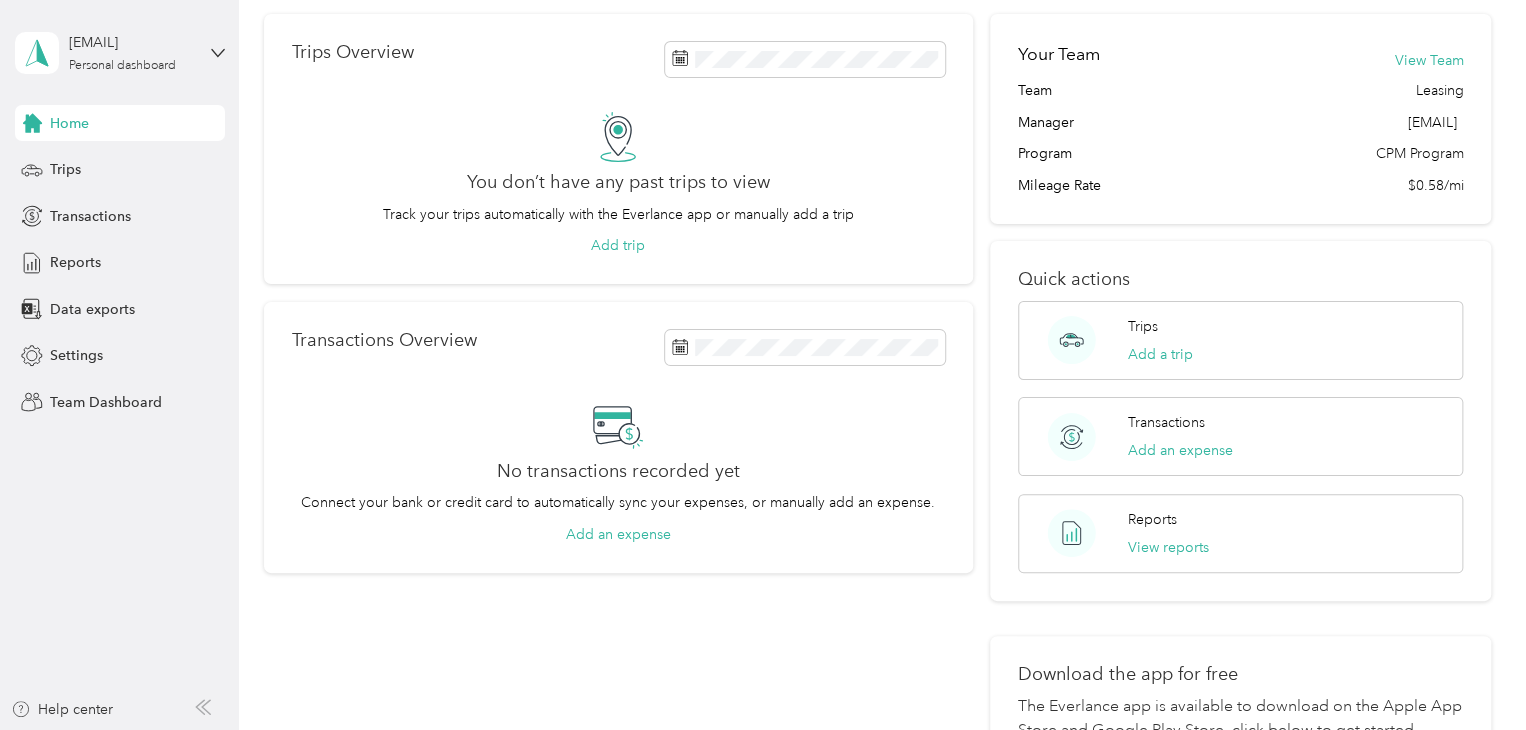 click on "[EMAIL]" at bounding box center [131, 42] 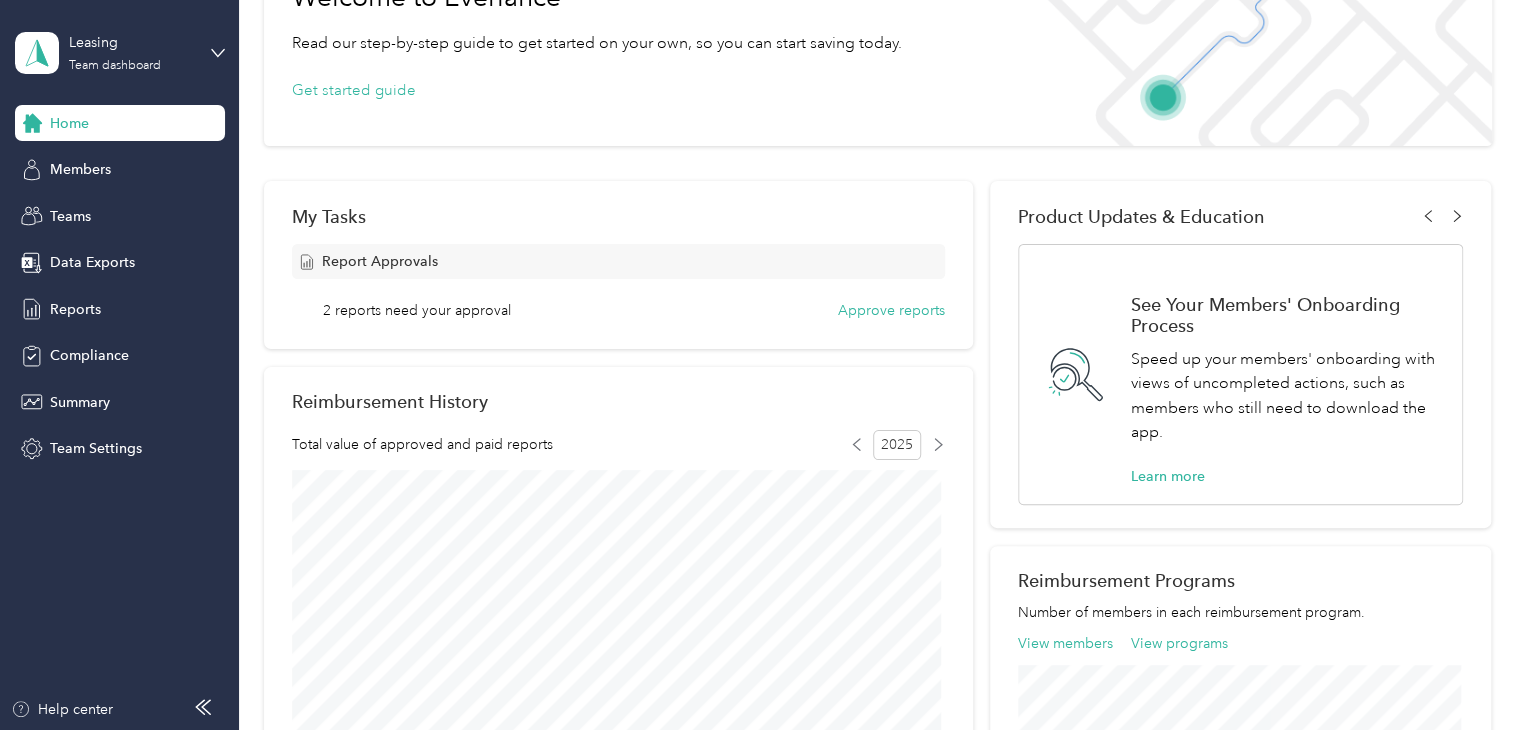 scroll, scrollTop: 150, scrollLeft: 0, axis: vertical 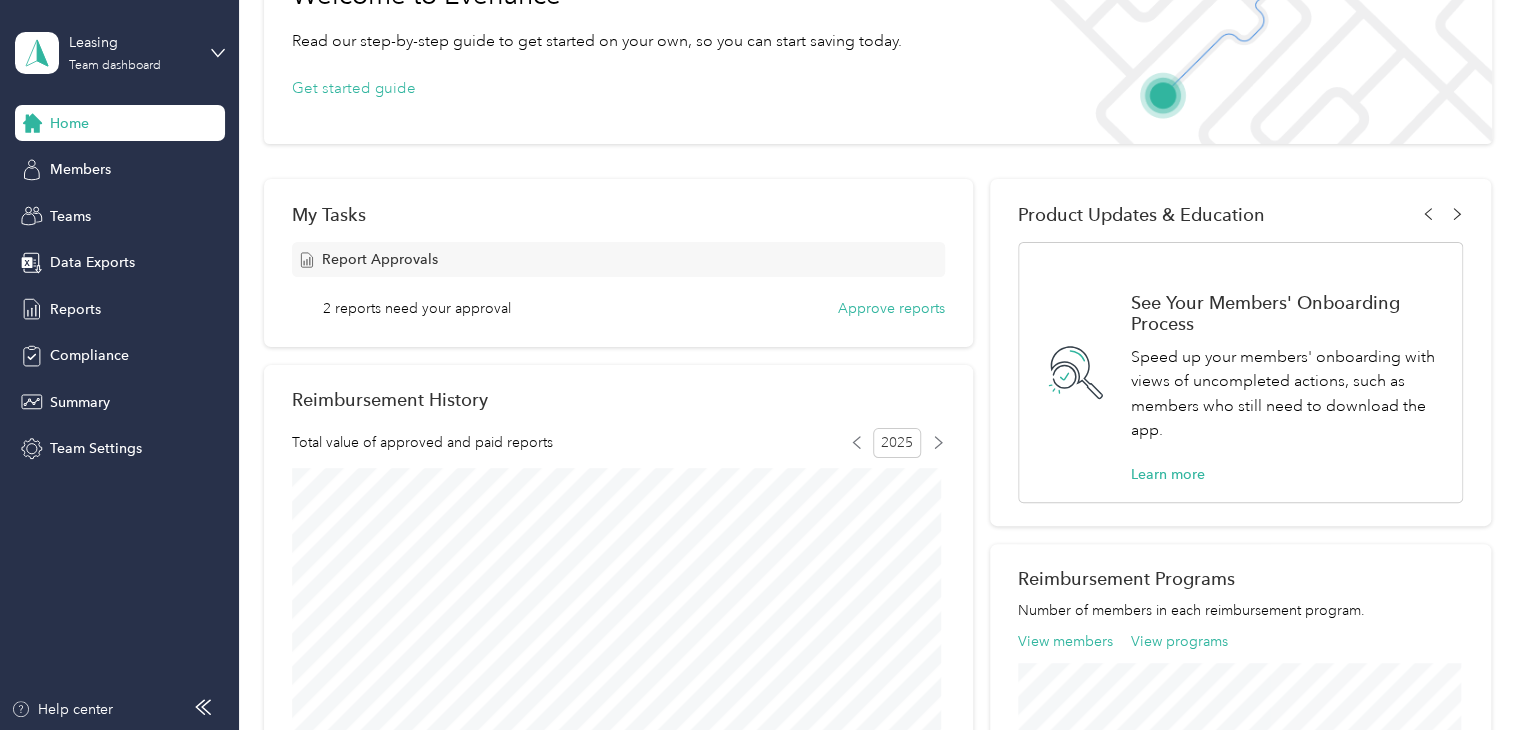 click on "Approve reports" at bounding box center [891, 308] 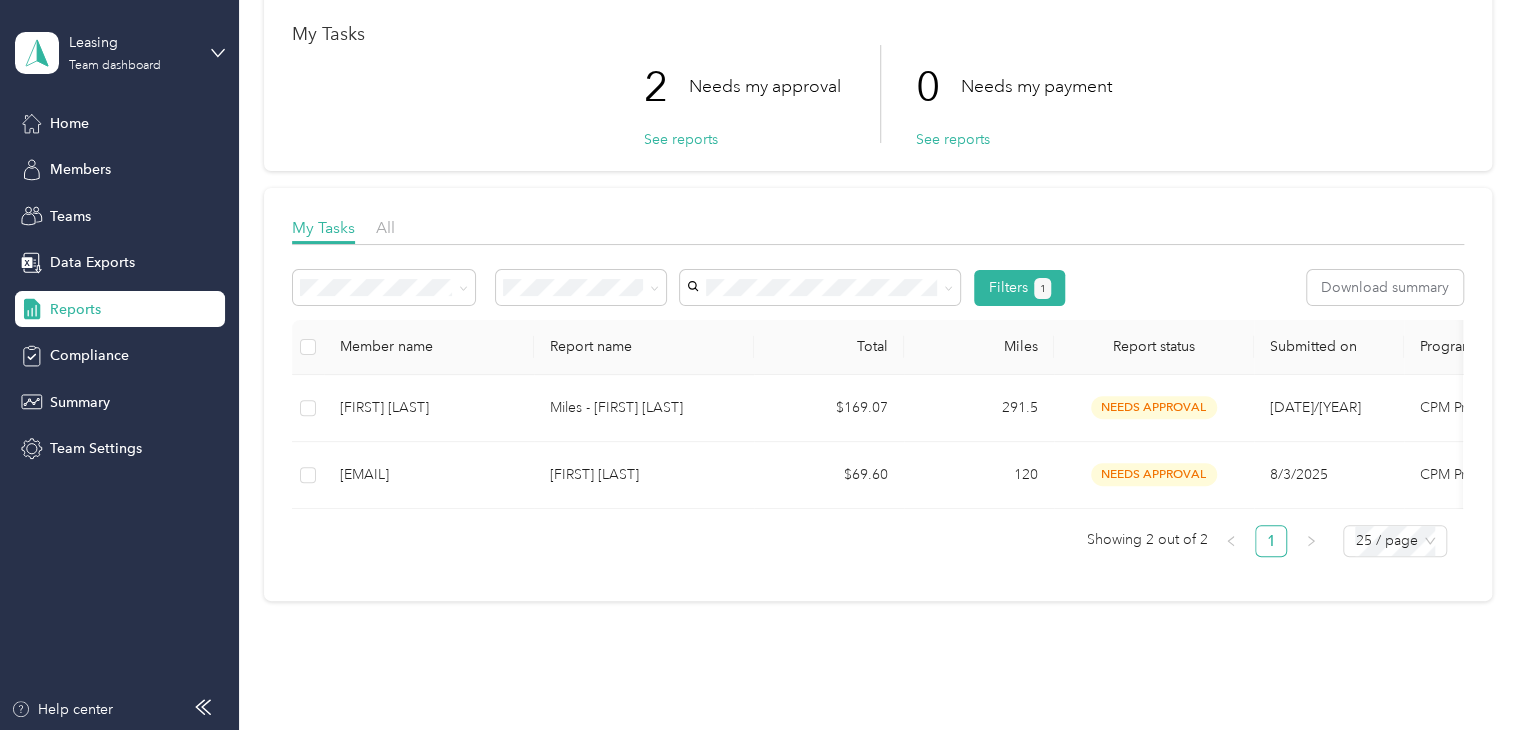 scroll, scrollTop: 103, scrollLeft: 0, axis: vertical 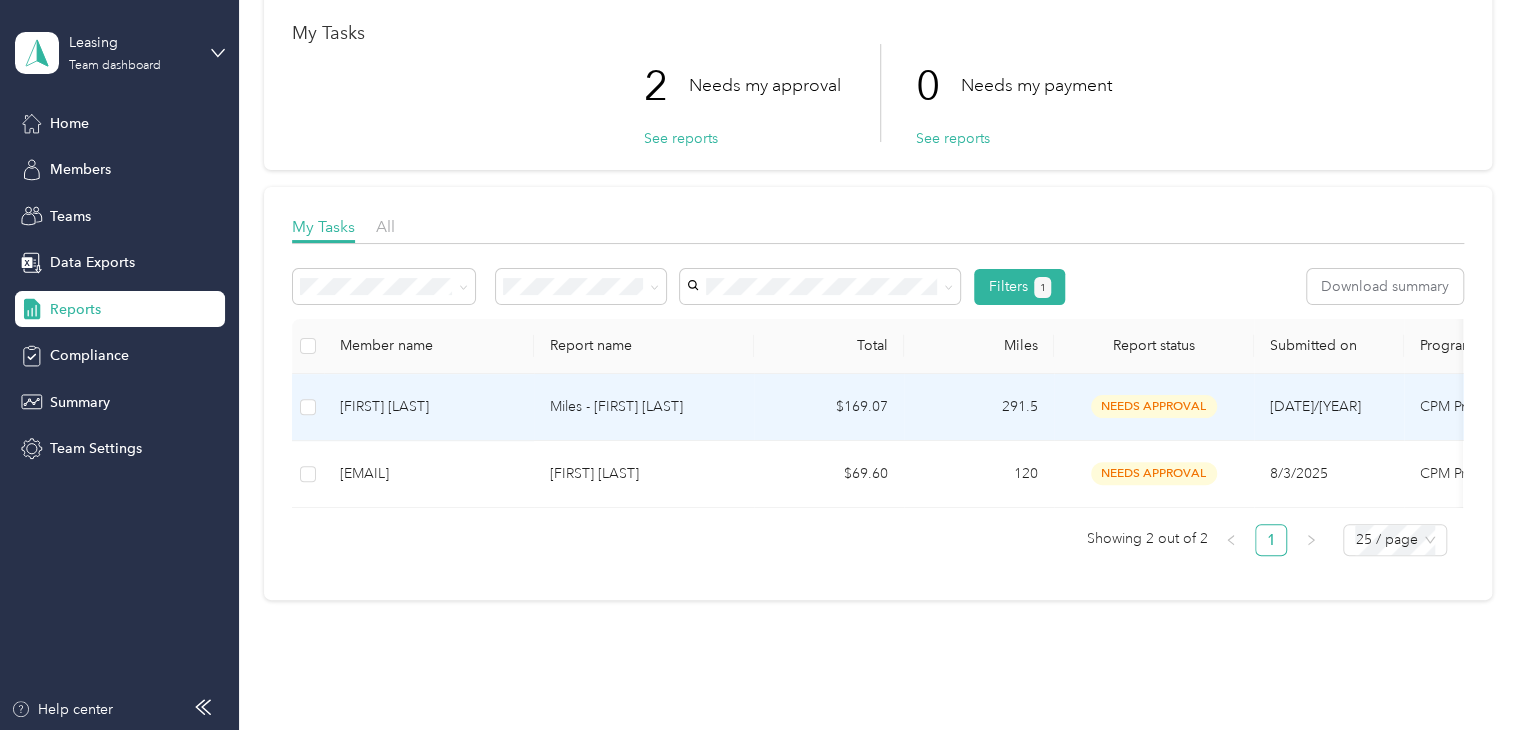 click on "needs approval" at bounding box center [1154, 406] 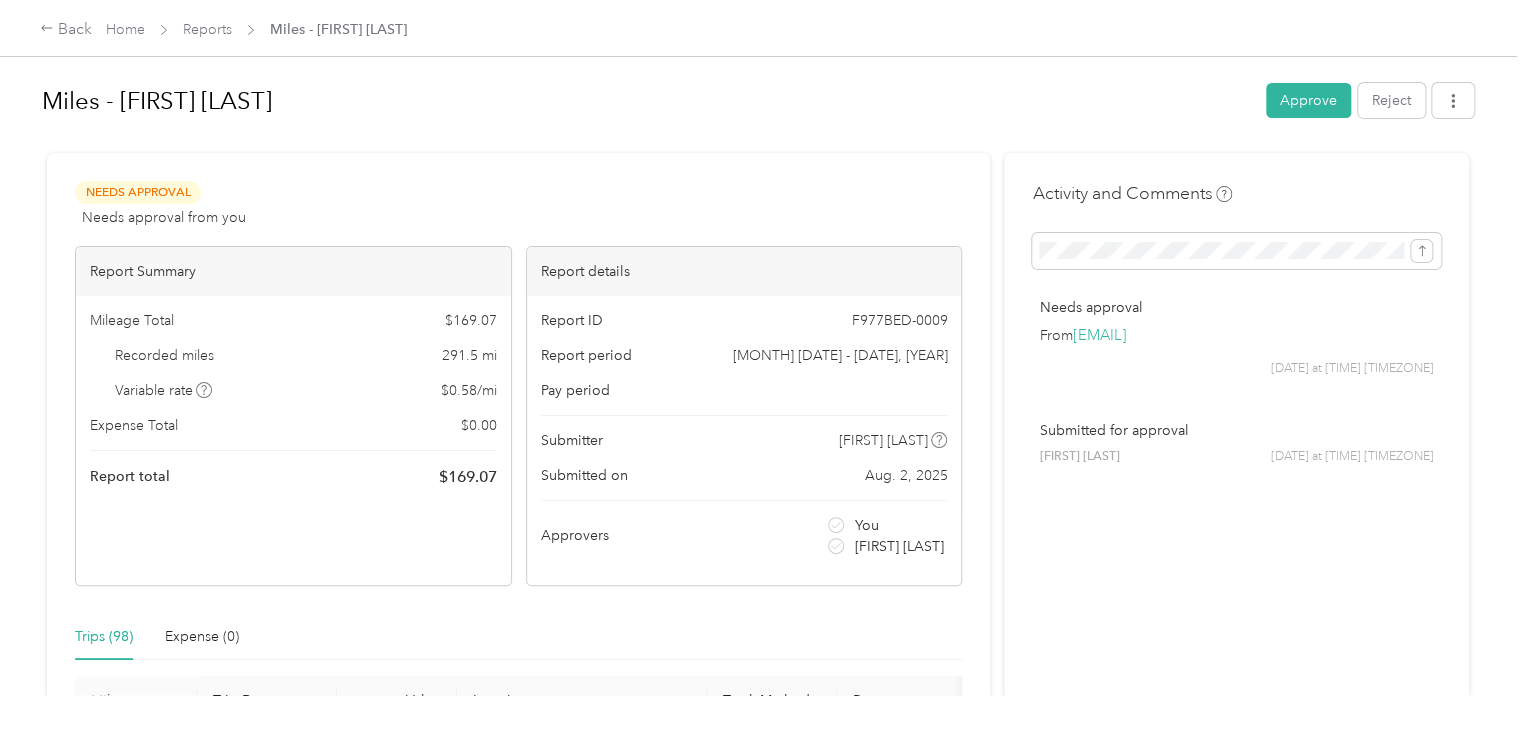 click on "Report ID F977BED-0009 Report period Jul 21 - Aug 1, 2025 Pay period Submitter Christian Turner Submitted on Aug. 2, 2025 Approvers You Karen Cashman" at bounding box center [744, 440] 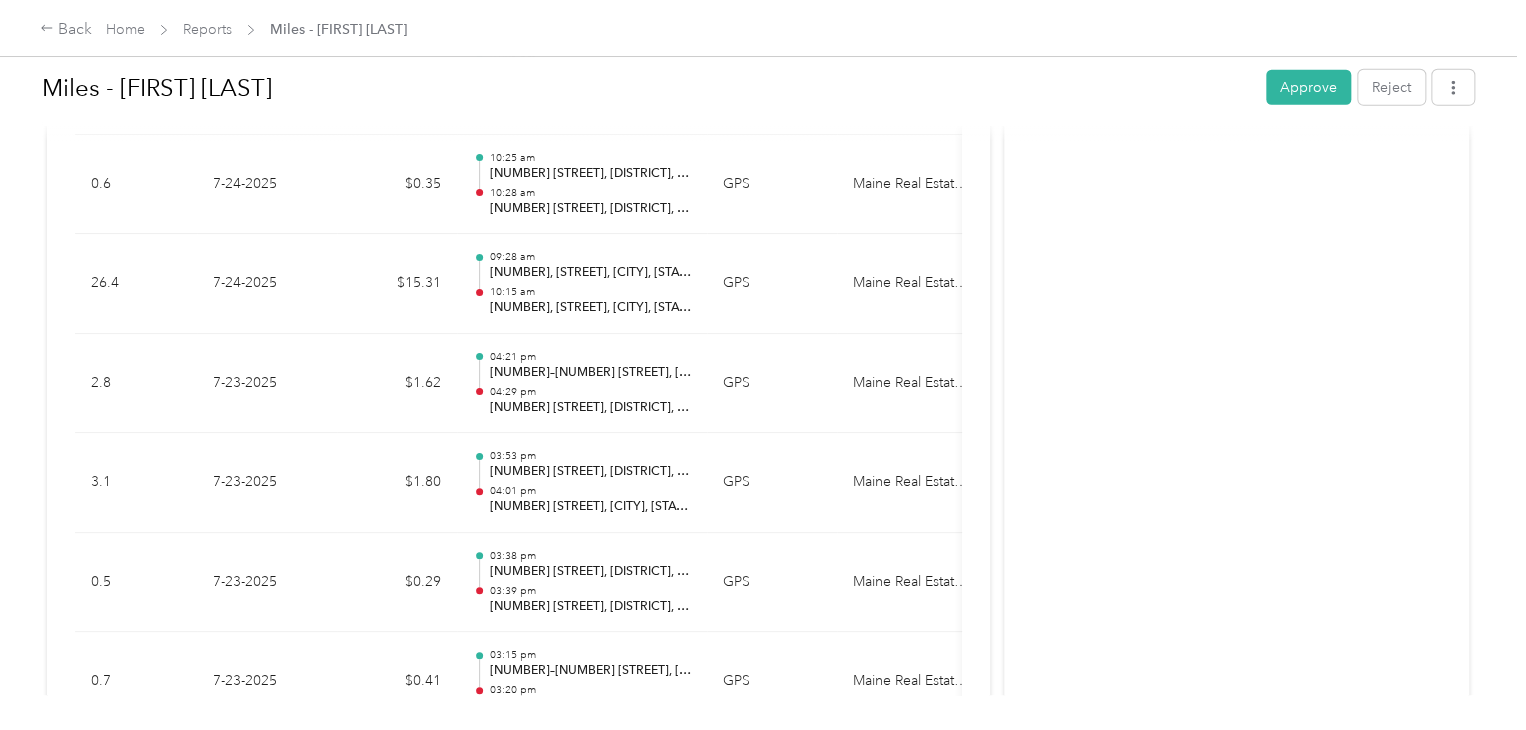 scroll, scrollTop: 6768, scrollLeft: 0, axis: vertical 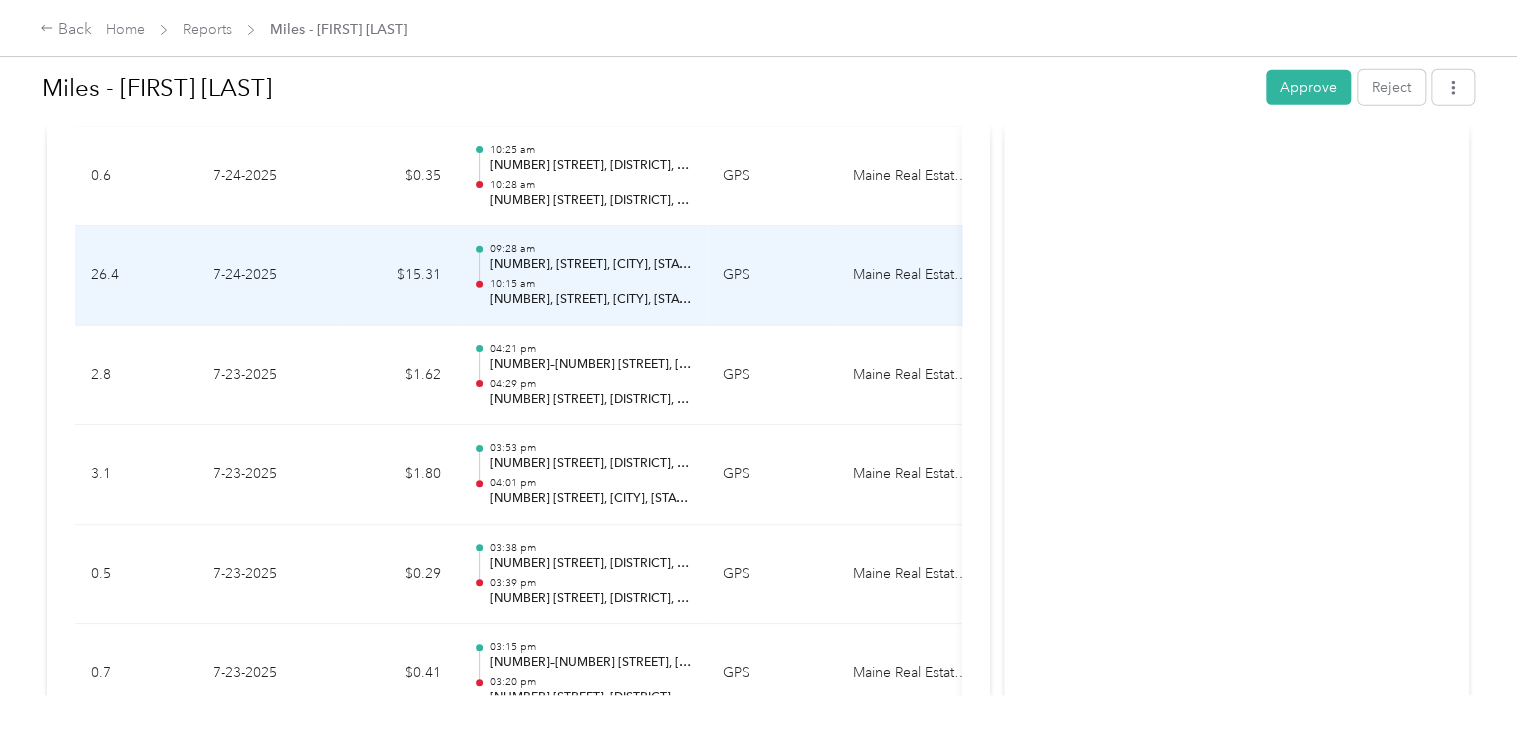 click on "26, Main Street, Bangor, Penobscot County, Maine, 04401, USA" at bounding box center (590, 300) 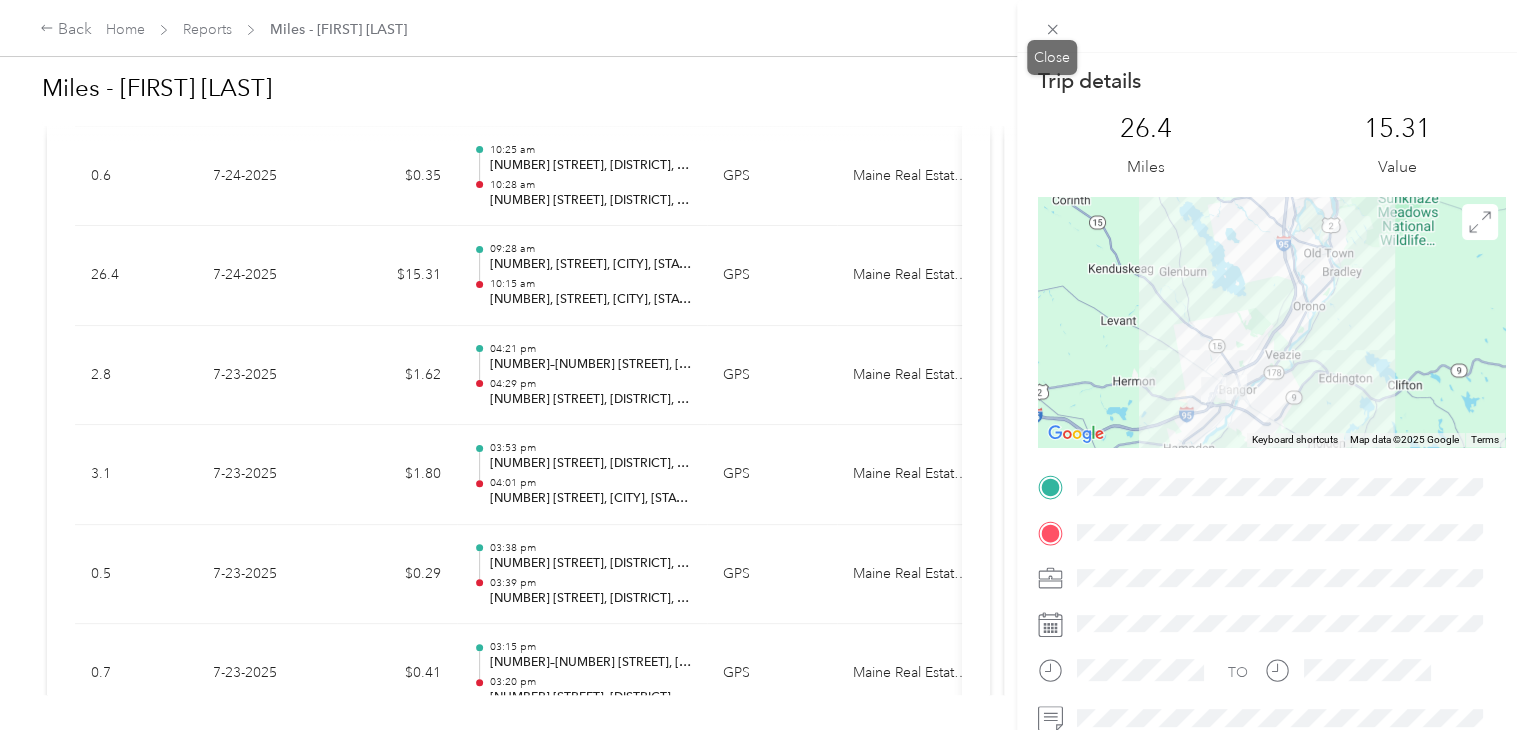 click 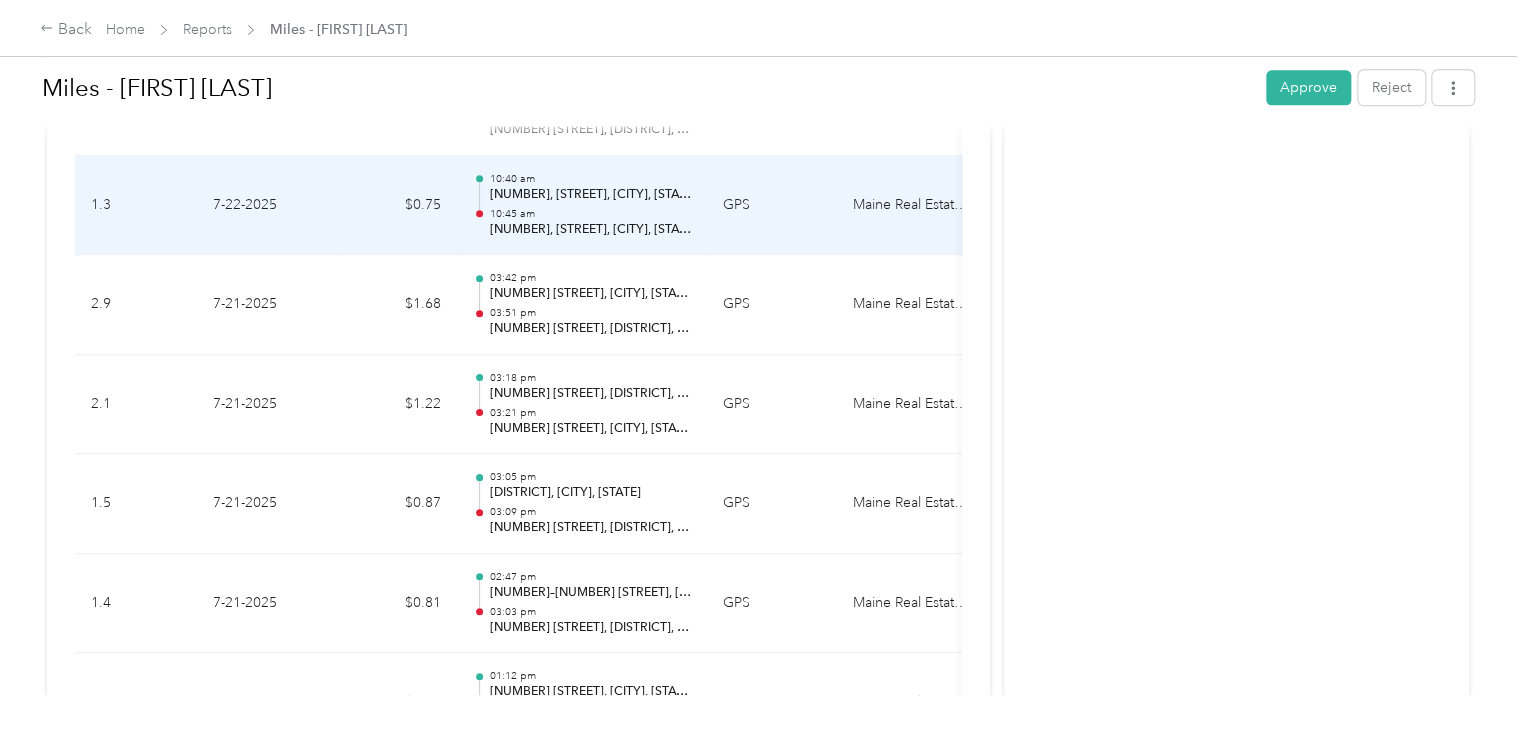 scroll, scrollTop: 8932, scrollLeft: 0, axis: vertical 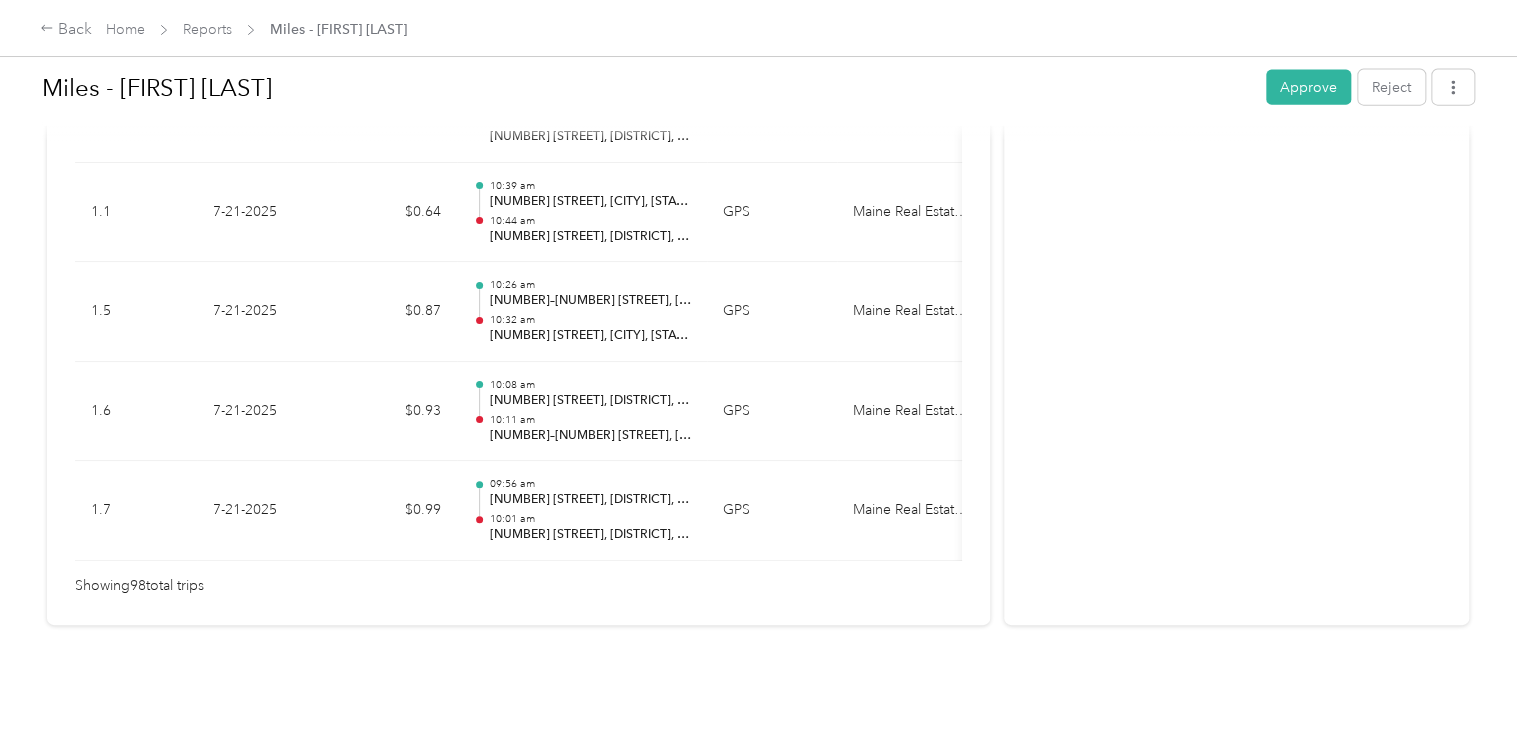 click on "Miles - Christian T Approve Reject" at bounding box center (758, 91) 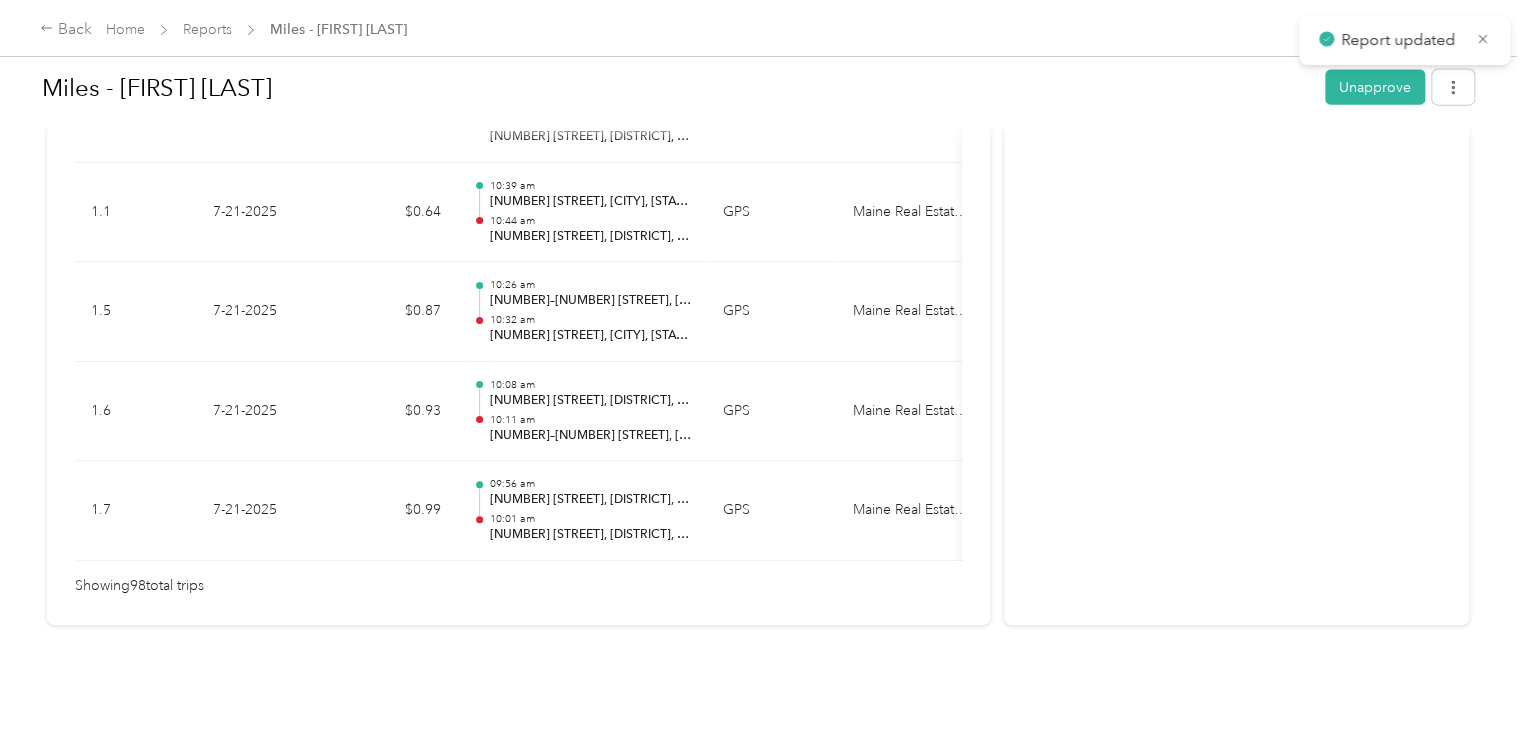 click on "Reports" at bounding box center (207, 29) 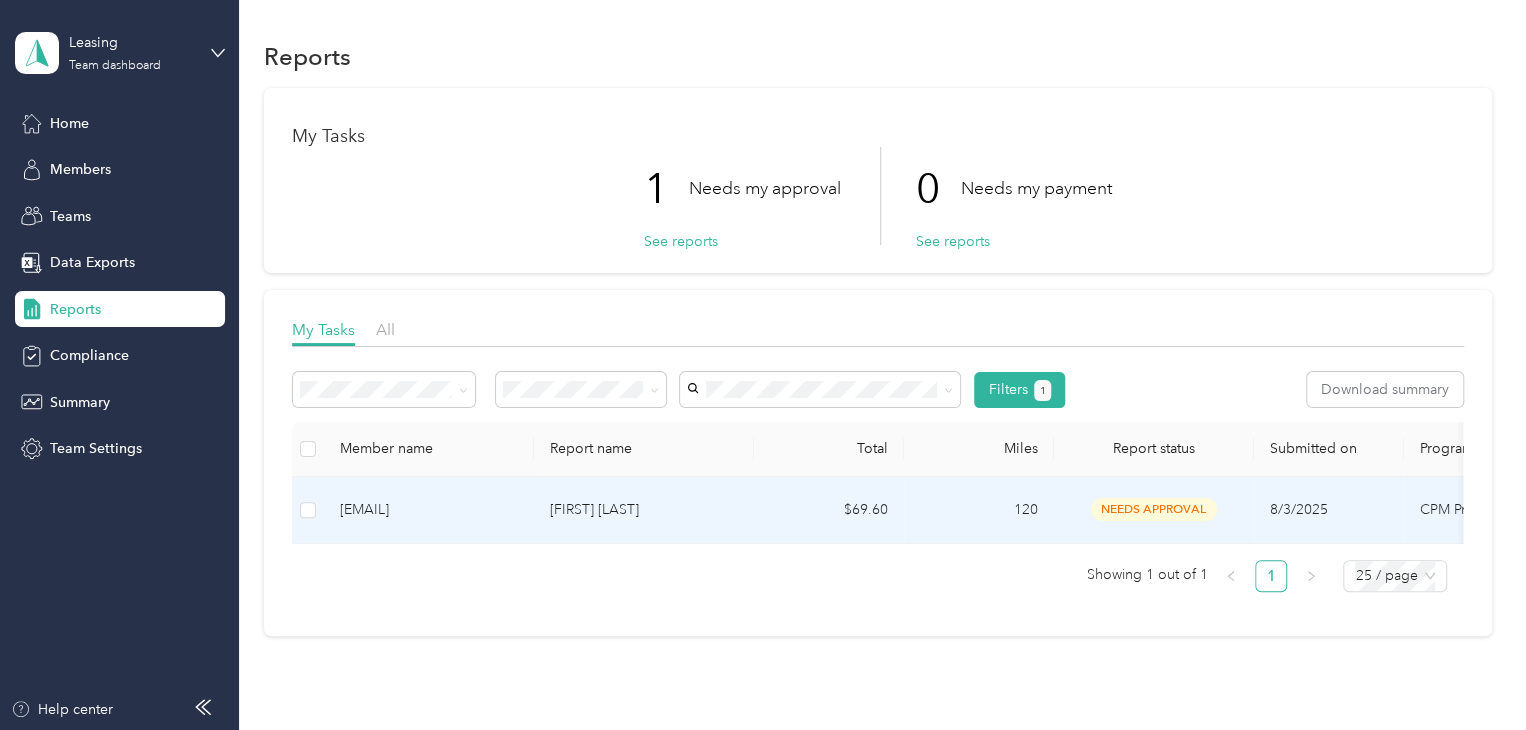 click on "$69.60" at bounding box center [829, 510] 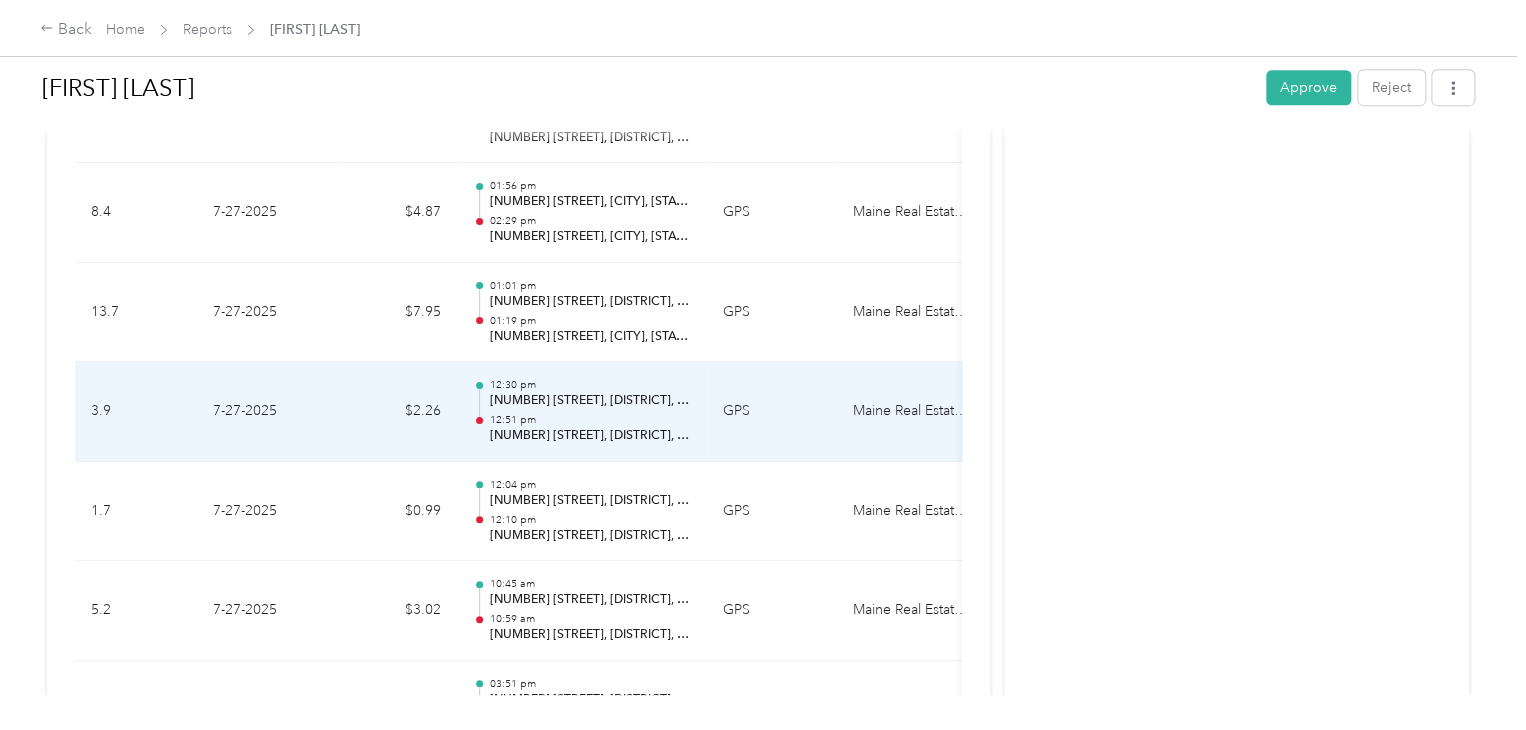 scroll, scrollTop: 668, scrollLeft: 0, axis: vertical 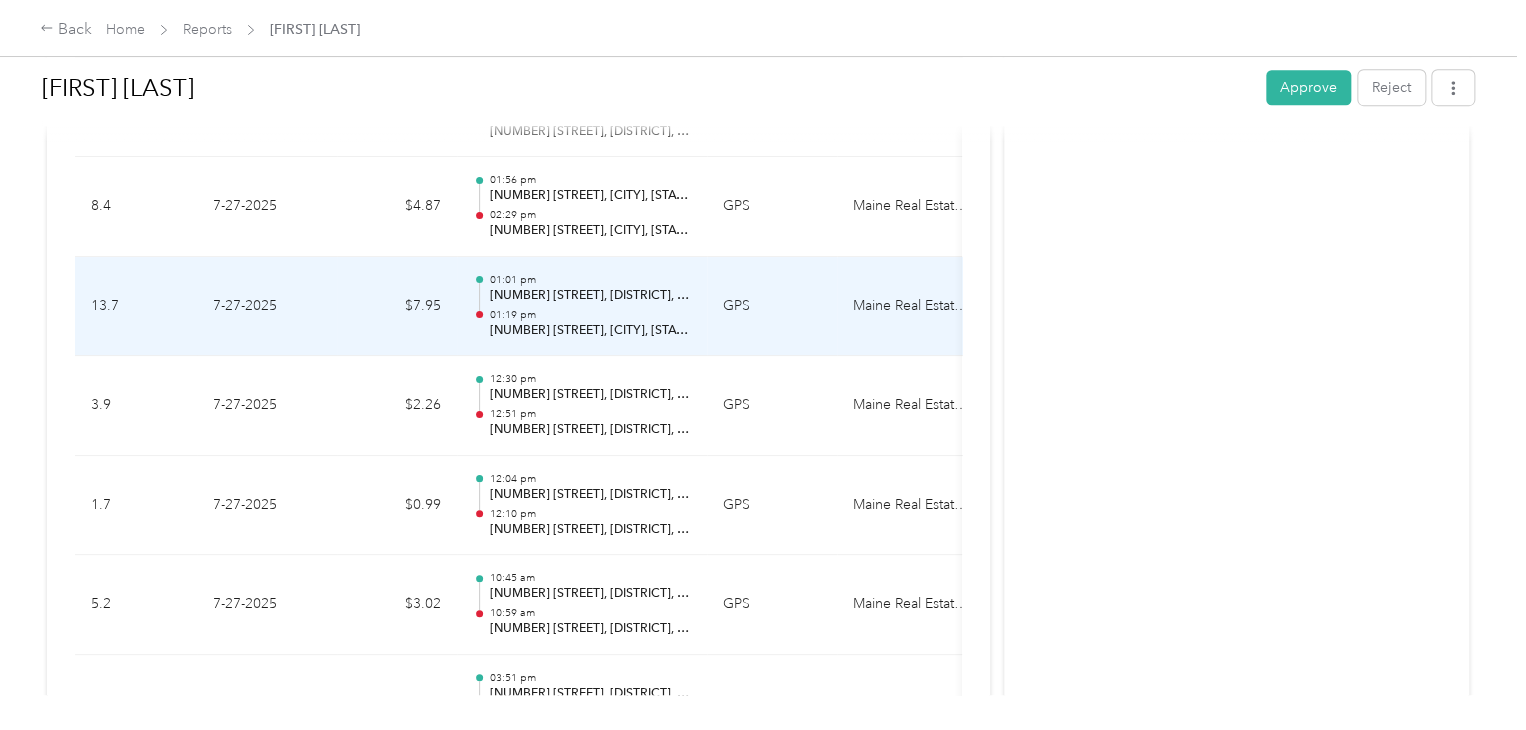 click on "1133 Union St, U College-Maine Ave, Bangor, ME" at bounding box center (590, 296) 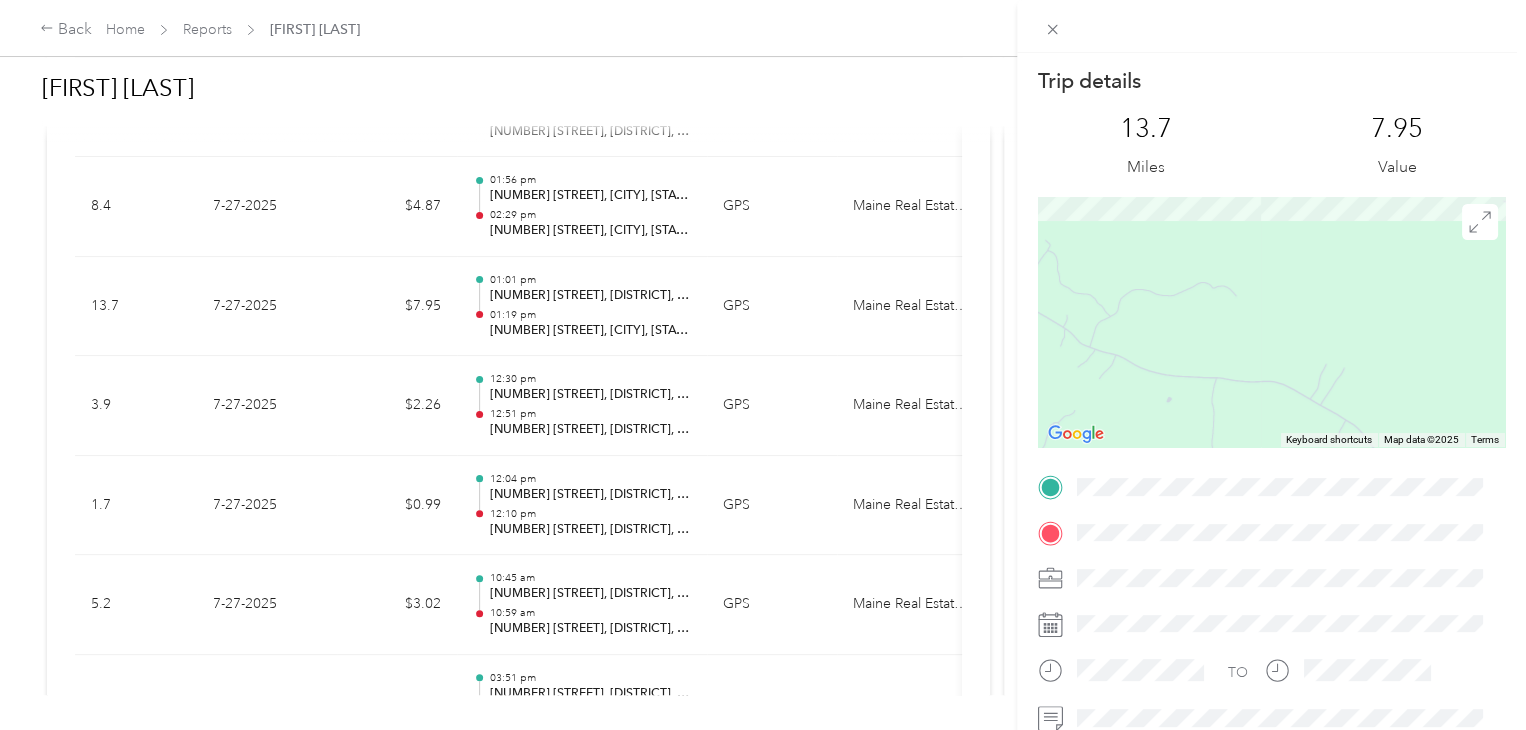 click at bounding box center (1271, 322) 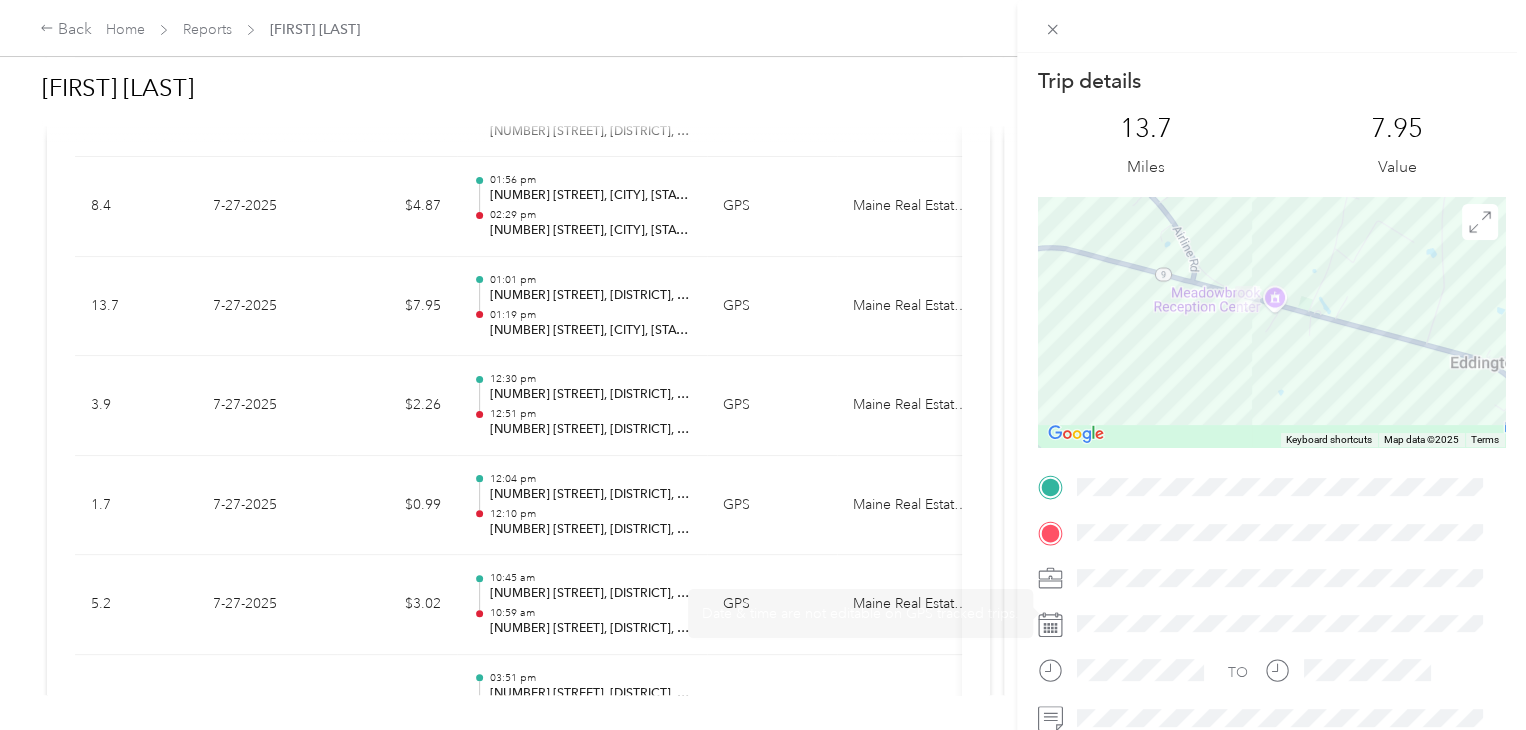 drag, startPoint x: 1264, startPoint y: 253, endPoint x: 1252, endPoint y: 451, distance: 198.3633 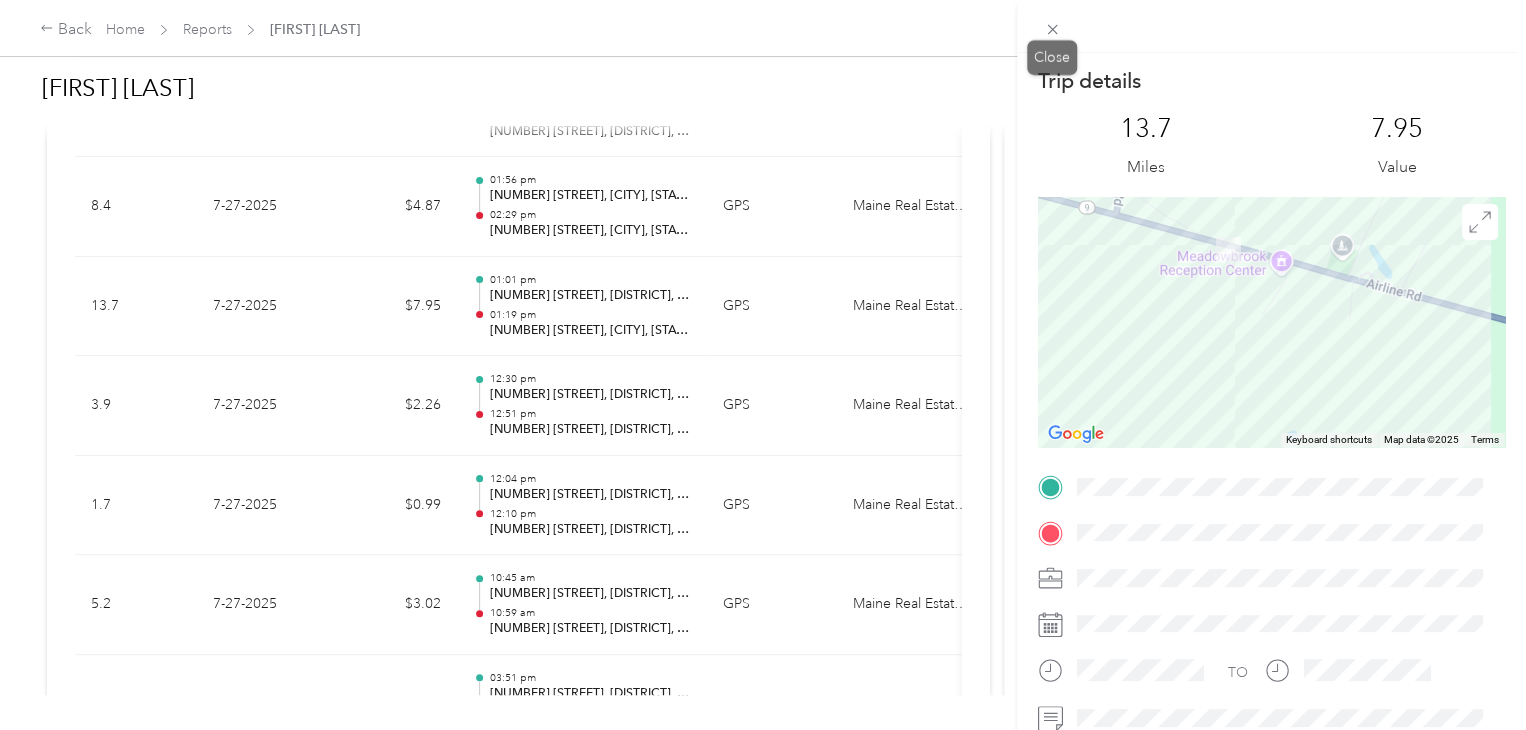 click 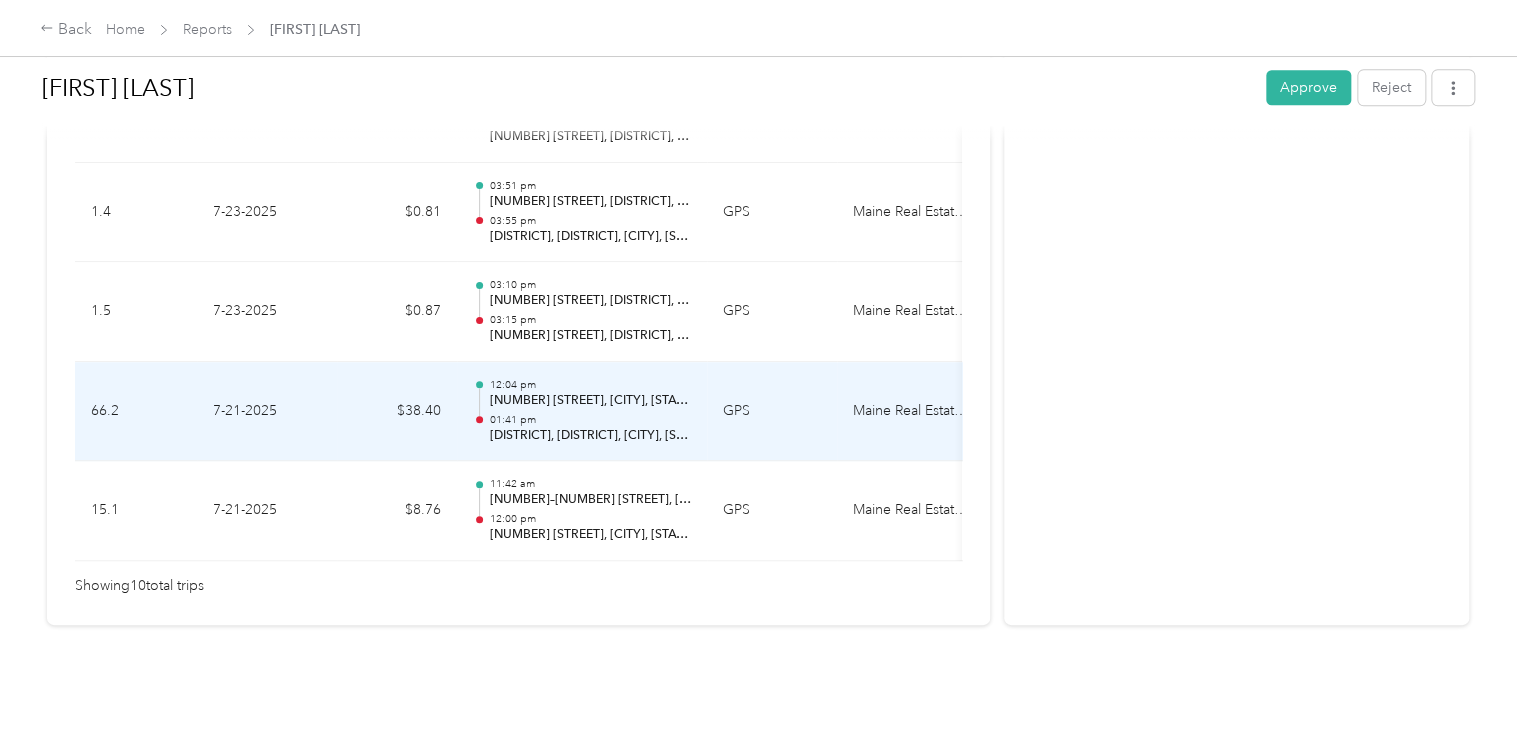 scroll, scrollTop: 1179, scrollLeft: 0, axis: vertical 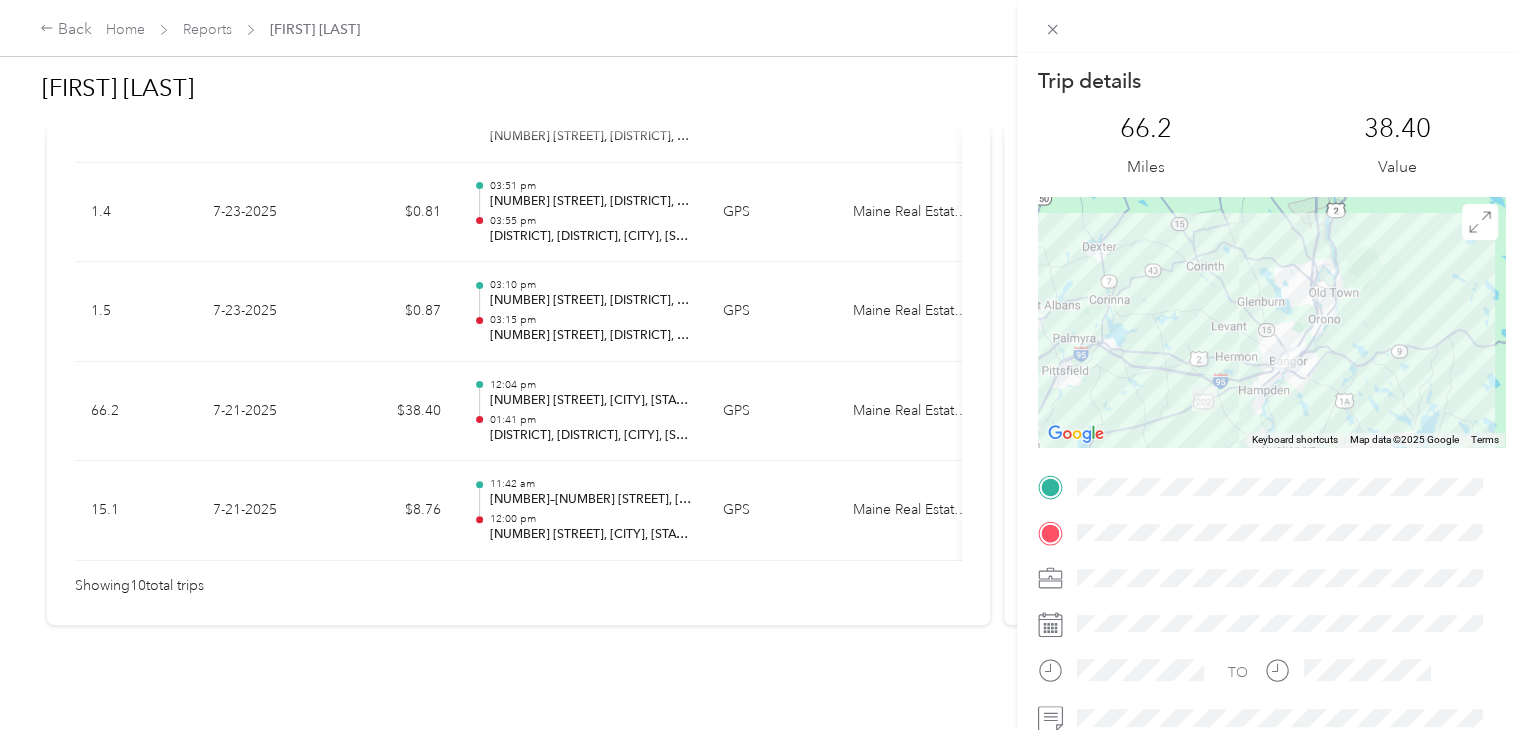 click on "Trip details This trip cannot be edited because it is either under review, approved, or paid. Contact your Team Manager to edit it. 66.2 Miles 38.40 Value  To navigate the map with touch gestures double-tap and hold your finger on the map, then drag the map. ← Move left → Move right ↑ Move up ↓ Move down + Zoom in - Zoom out Home Jump left by 75% End Jump right by 75% Page Up Jump up by 75% Page Down Jump down by 75% Keyboard shortcuts Map Data Map data ©2025 Google Map data ©2025 Google 10 km  Click to toggle between metric and imperial units Terms Report a map error TO" at bounding box center (763, 365) 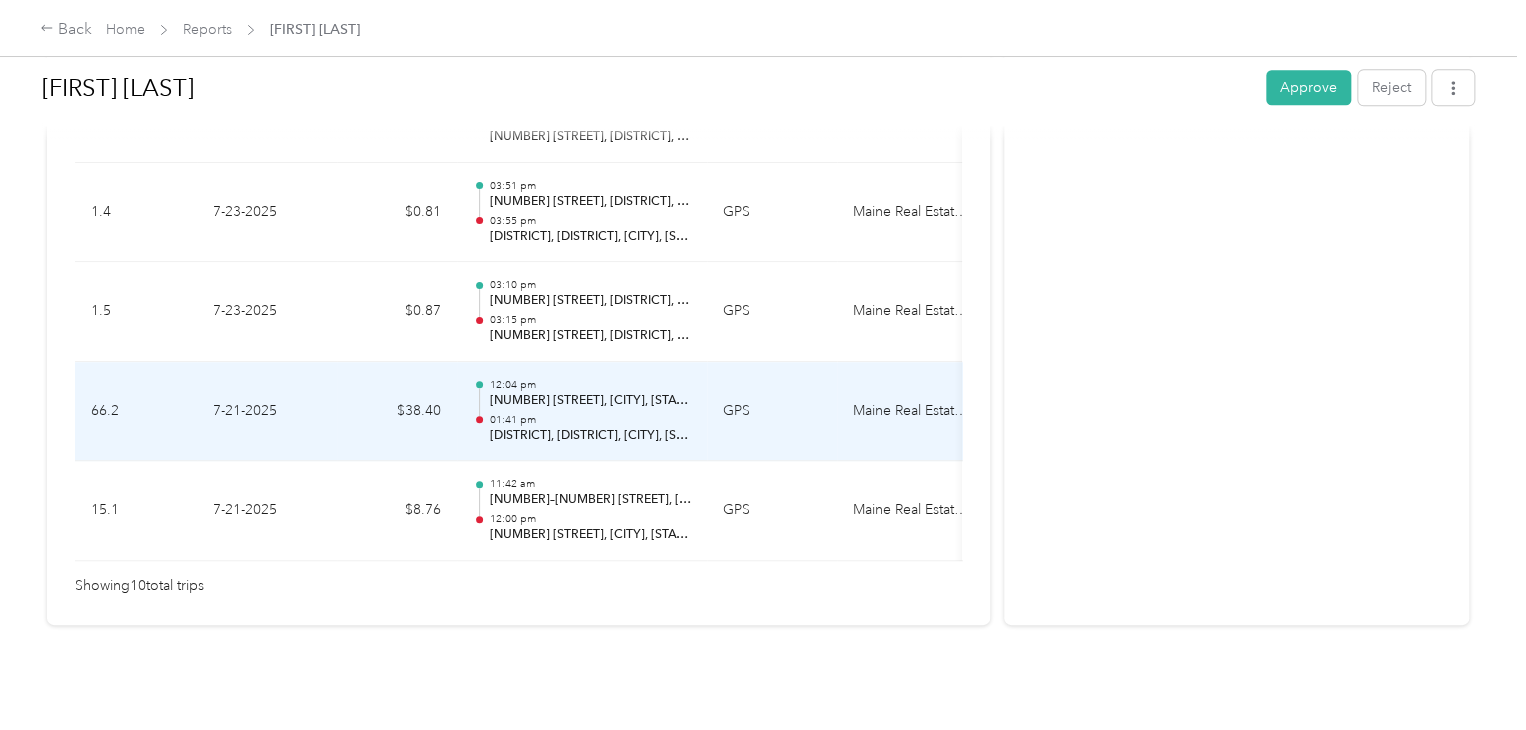 click on "2412 Western Ave, Newburgh, ME" at bounding box center [590, 401] 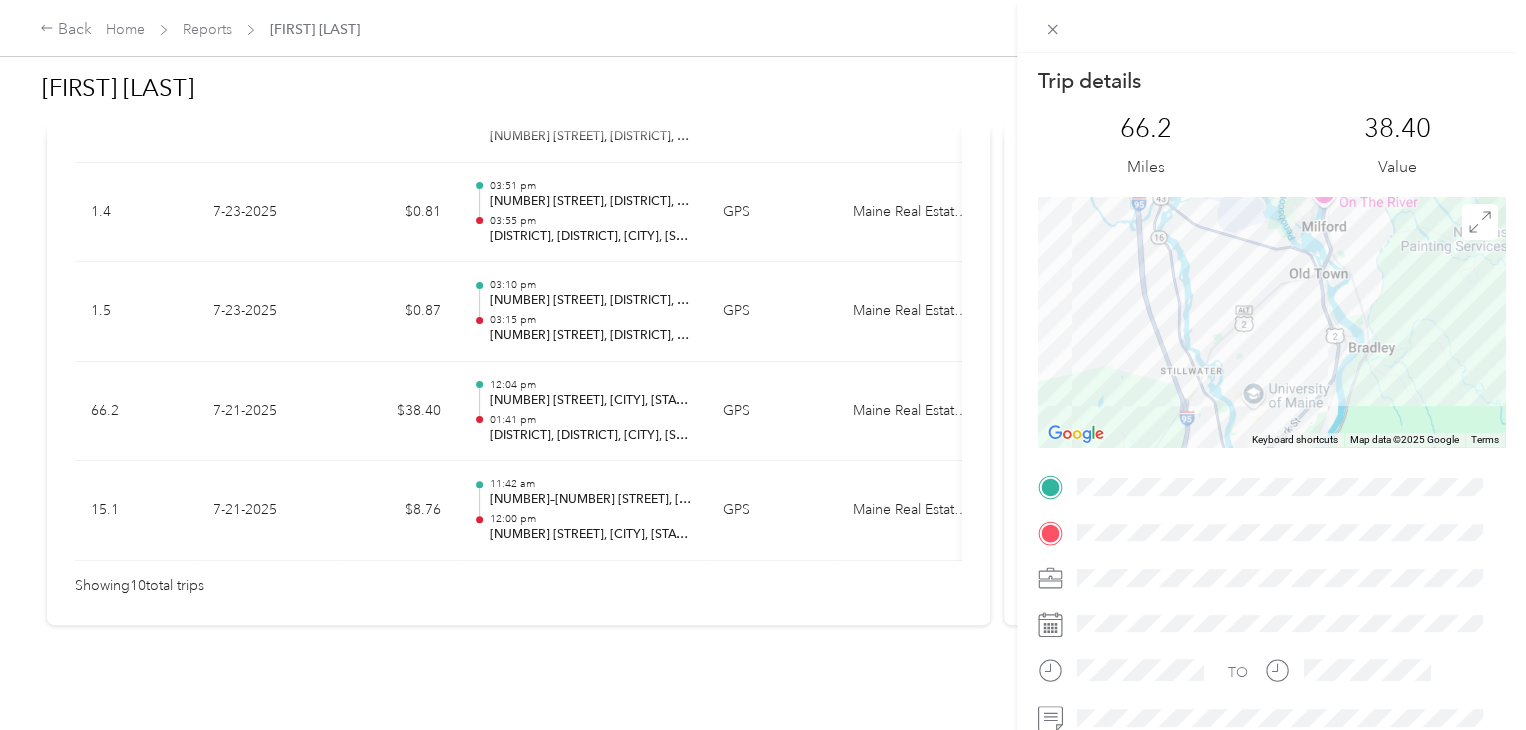 drag, startPoint x: 1380, startPoint y: 226, endPoint x: 1348, endPoint y: 332, distance: 110.724884 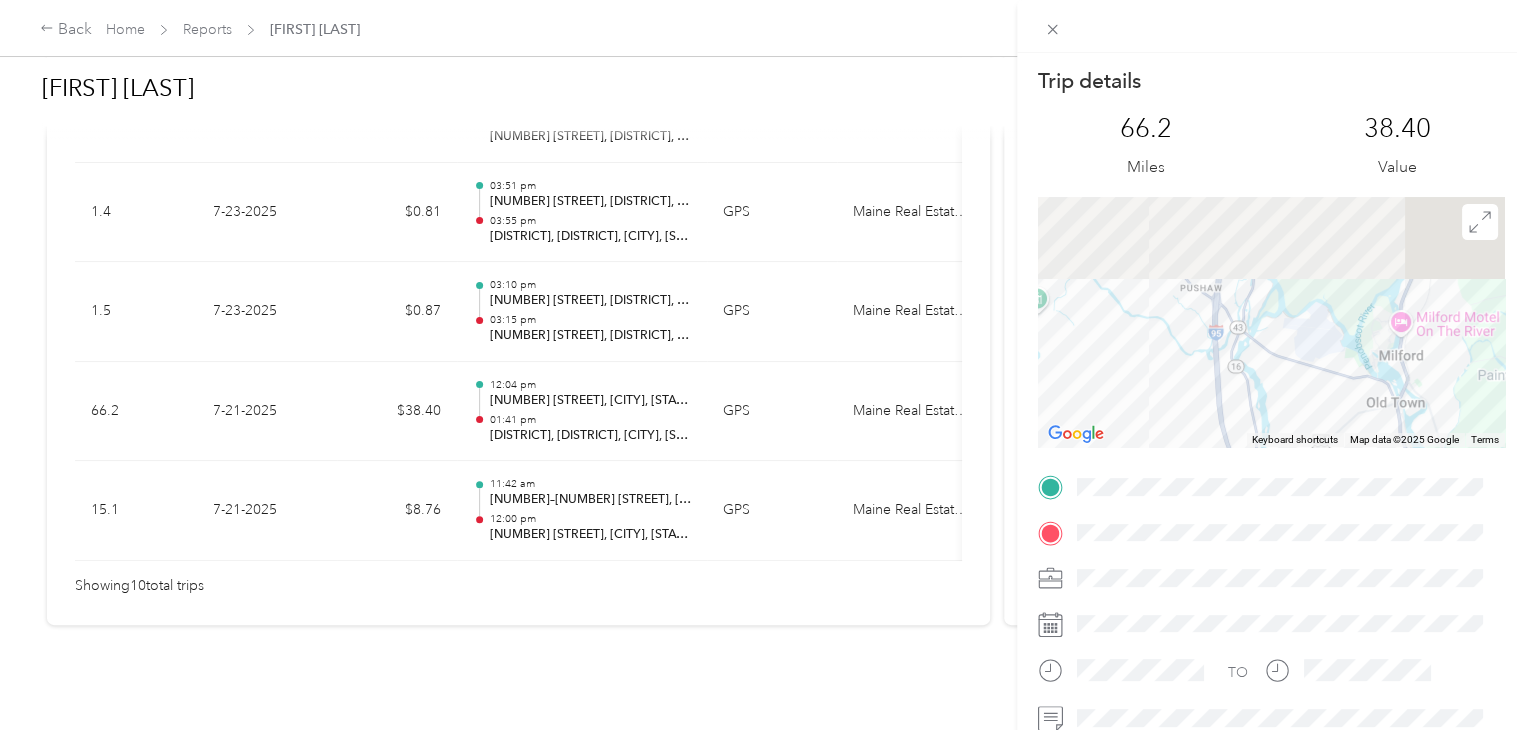 drag, startPoint x: 1084, startPoint y: 281, endPoint x: 1322, endPoint y: 407, distance: 269.29538 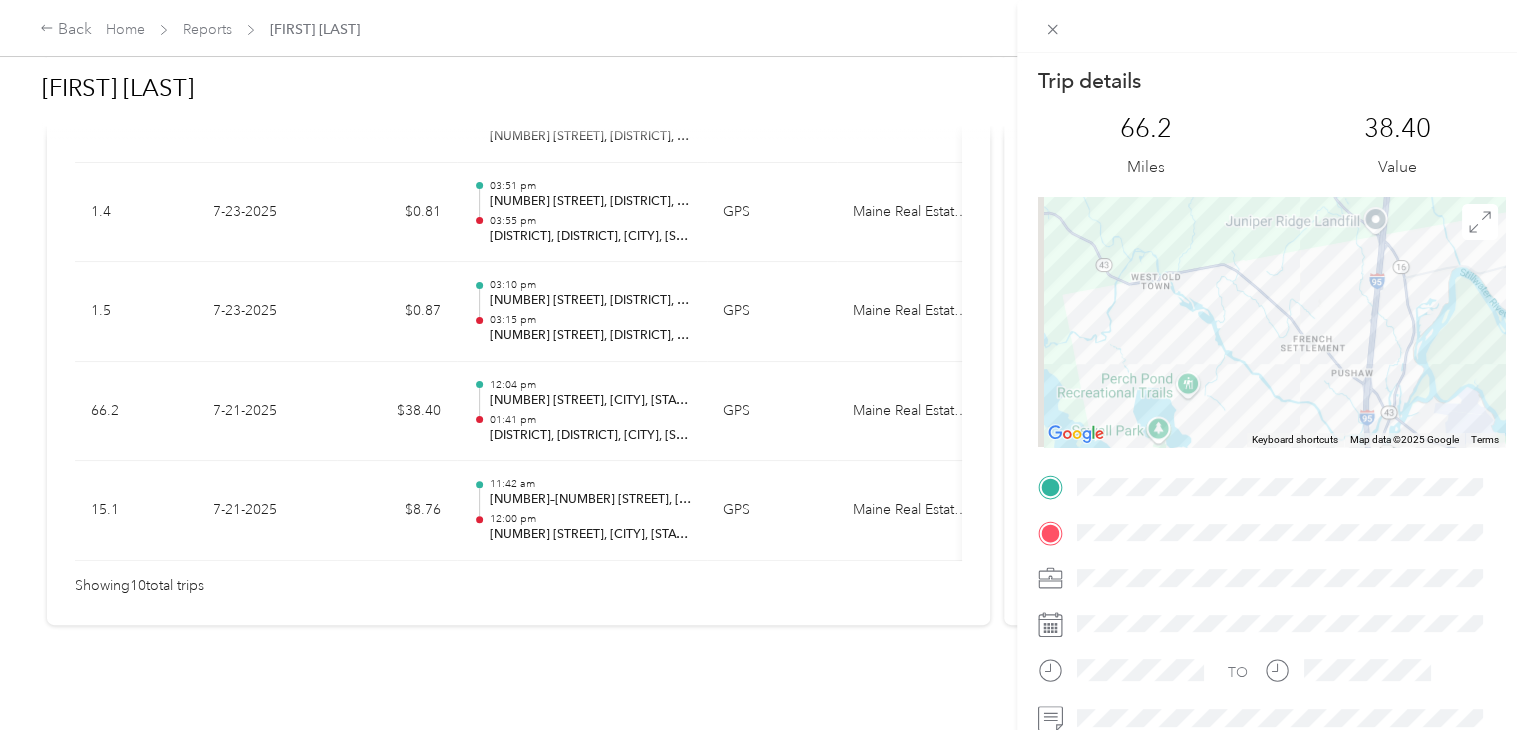 drag, startPoint x: 1136, startPoint y: 263, endPoint x: 1294, endPoint y: 366, distance: 188.60806 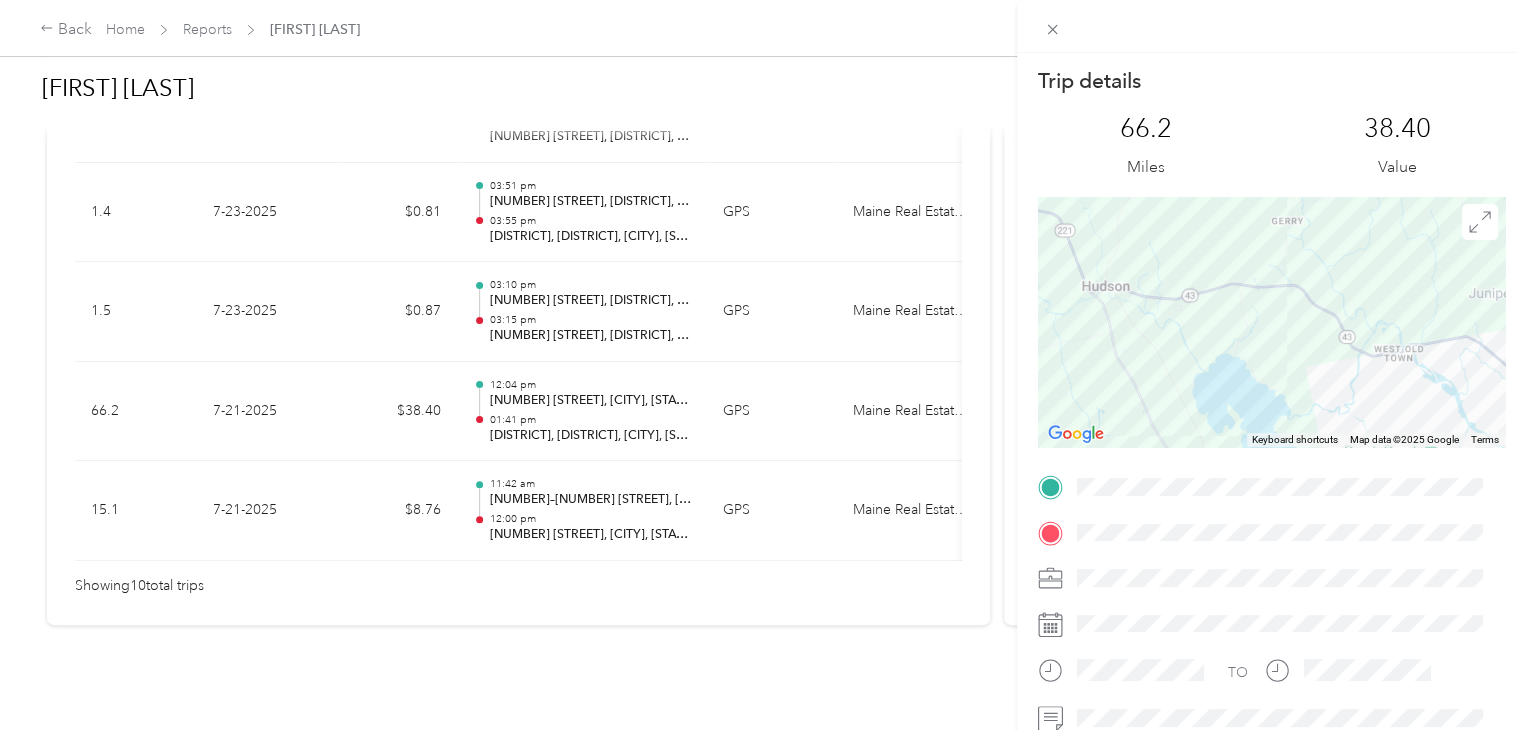 drag, startPoint x: 1064, startPoint y: 287, endPoint x: 1289, endPoint y: 332, distance: 229.45587 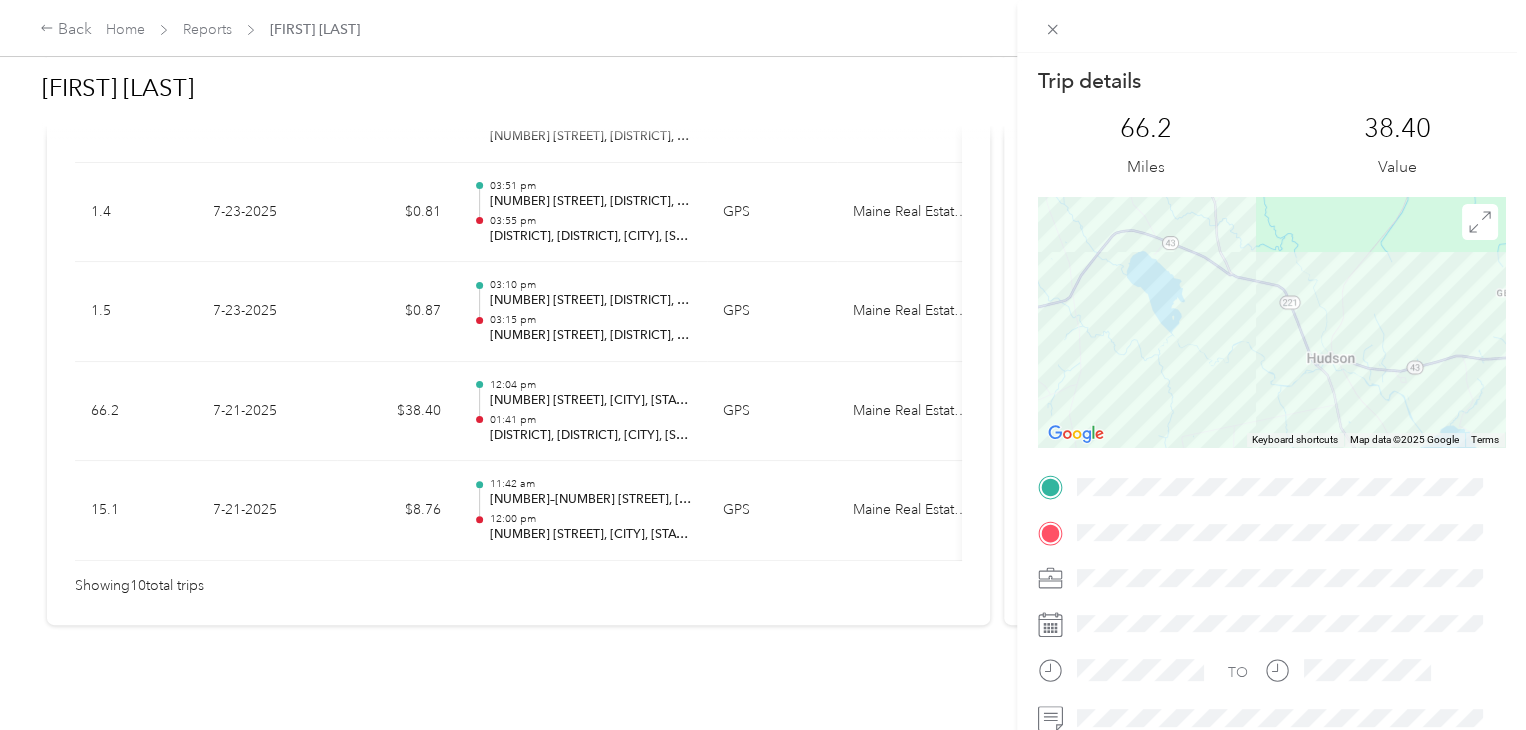 drag, startPoint x: 1080, startPoint y: 277, endPoint x: 1315, endPoint y: 361, distance: 249.56161 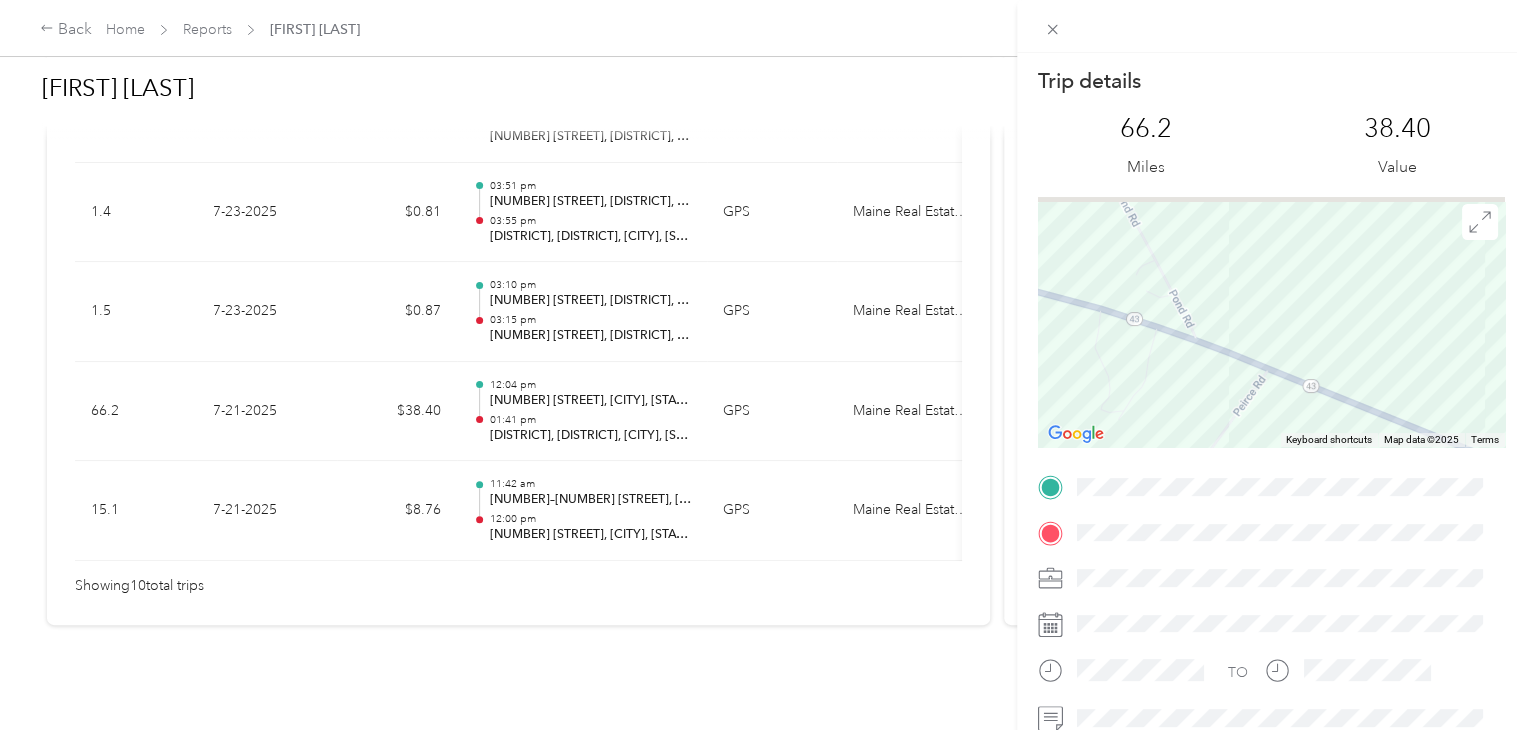 drag, startPoint x: 1139, startPoint y: 236, endPoint x: 1183, endPoint y: 355, distance: 126.873955 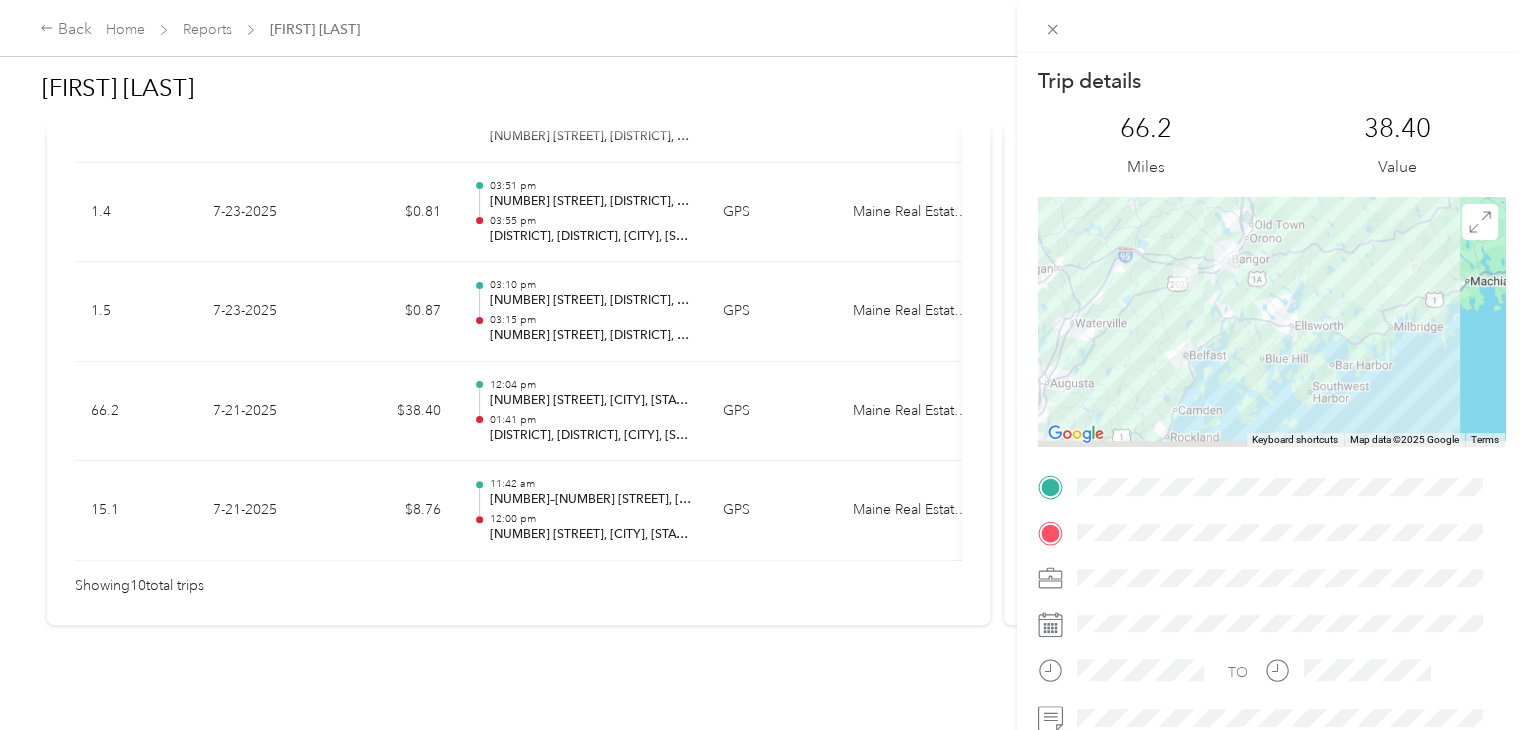 drag, startPoint x: 1135, startPoint y: 393, endPoint x: 1208, endPoint y: 192, distance: 213.84573 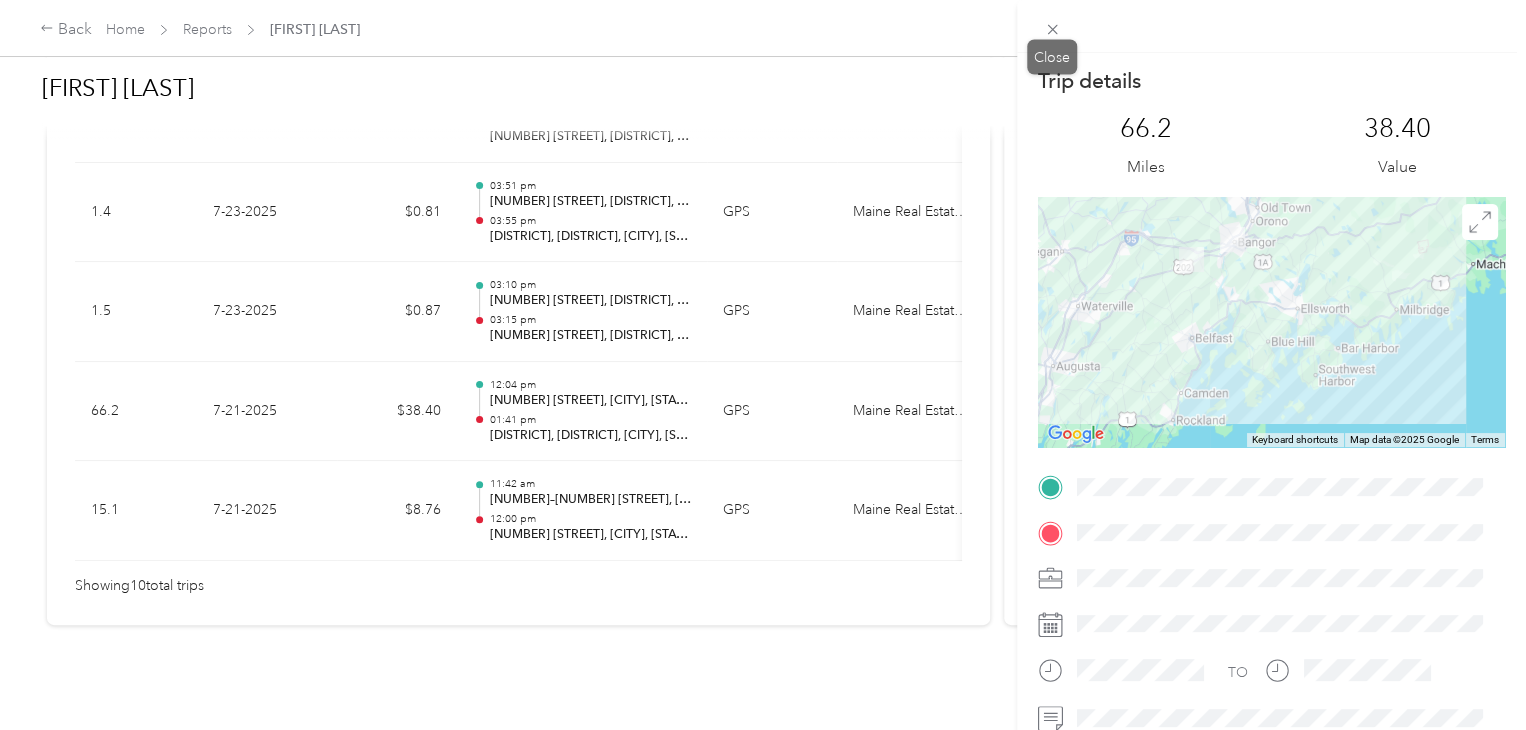 click on "Close" at bounding box center [1052, 57] 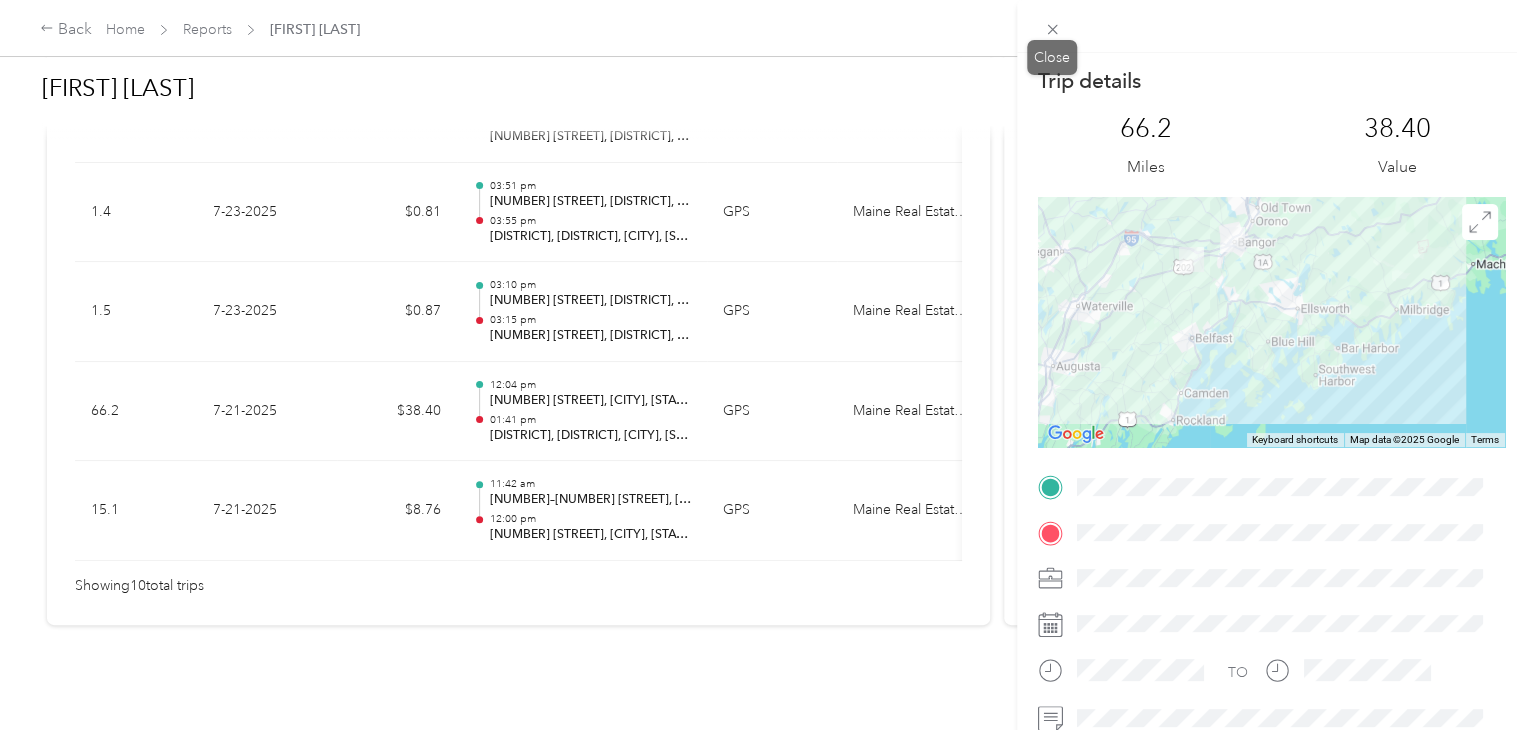 click 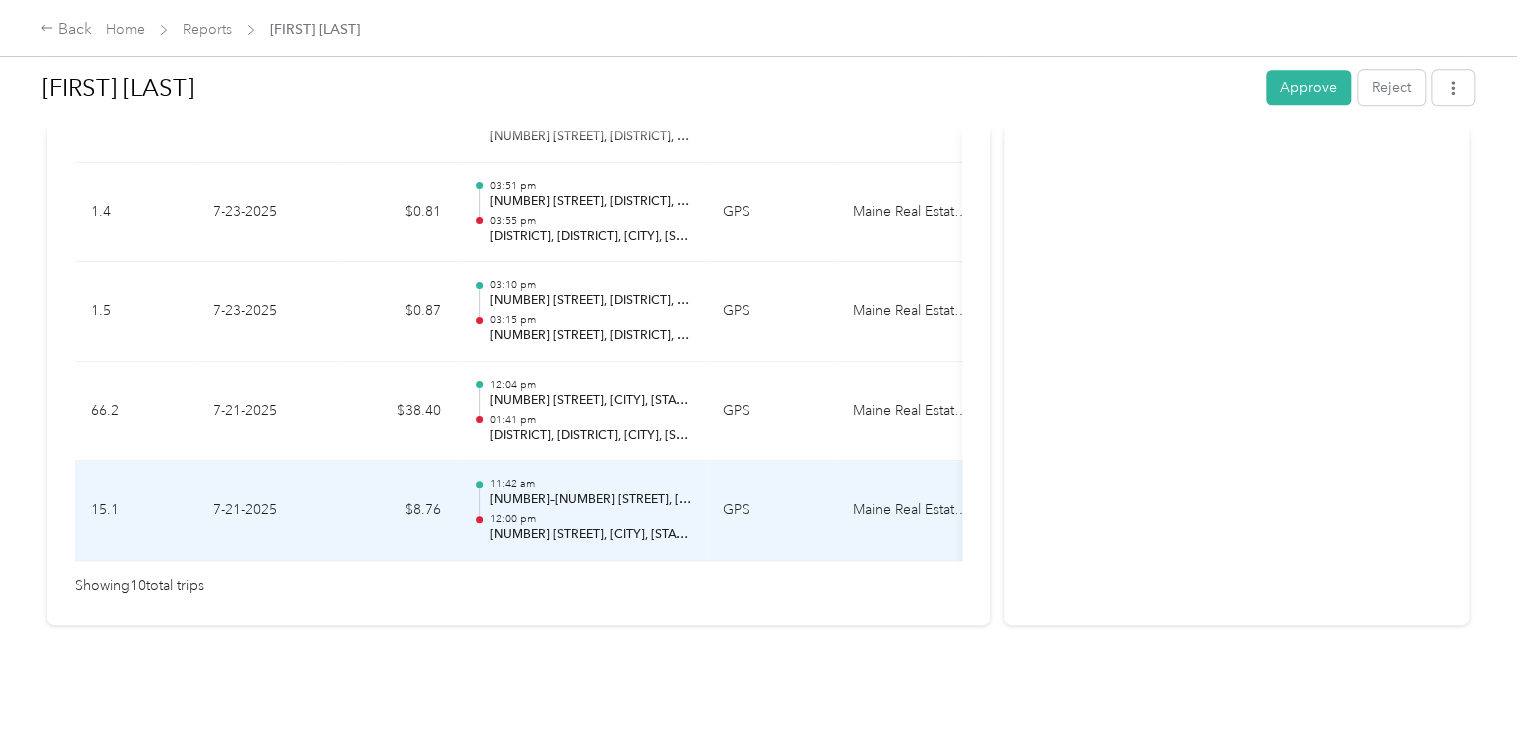 scroll, scrollTop: 1187, scrollLeft: 0, axis: vertical 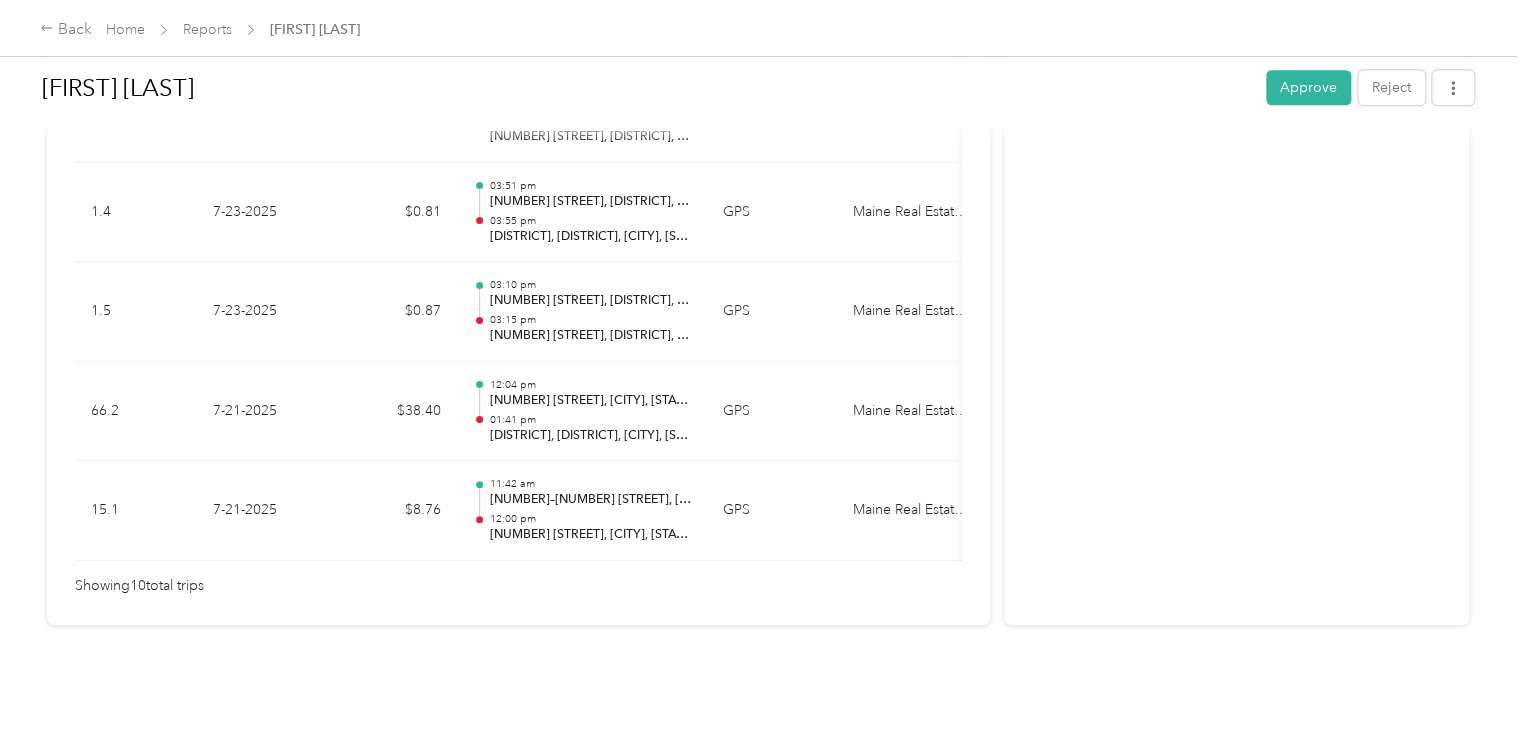 click on "Approve" at bounding box center [1308, 87] 